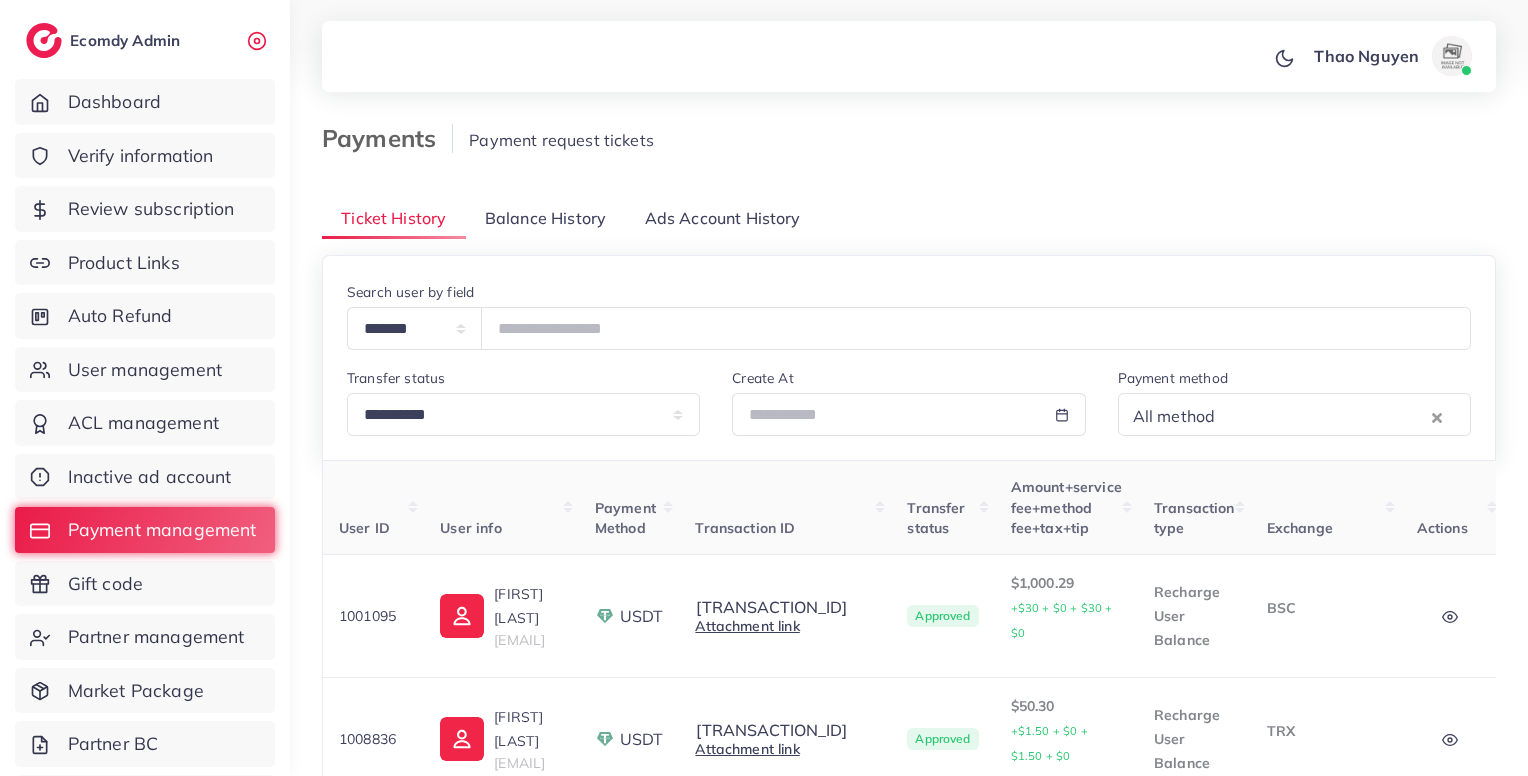 scroll, scrollTop: 0, scrollLeft: 0, axis: both 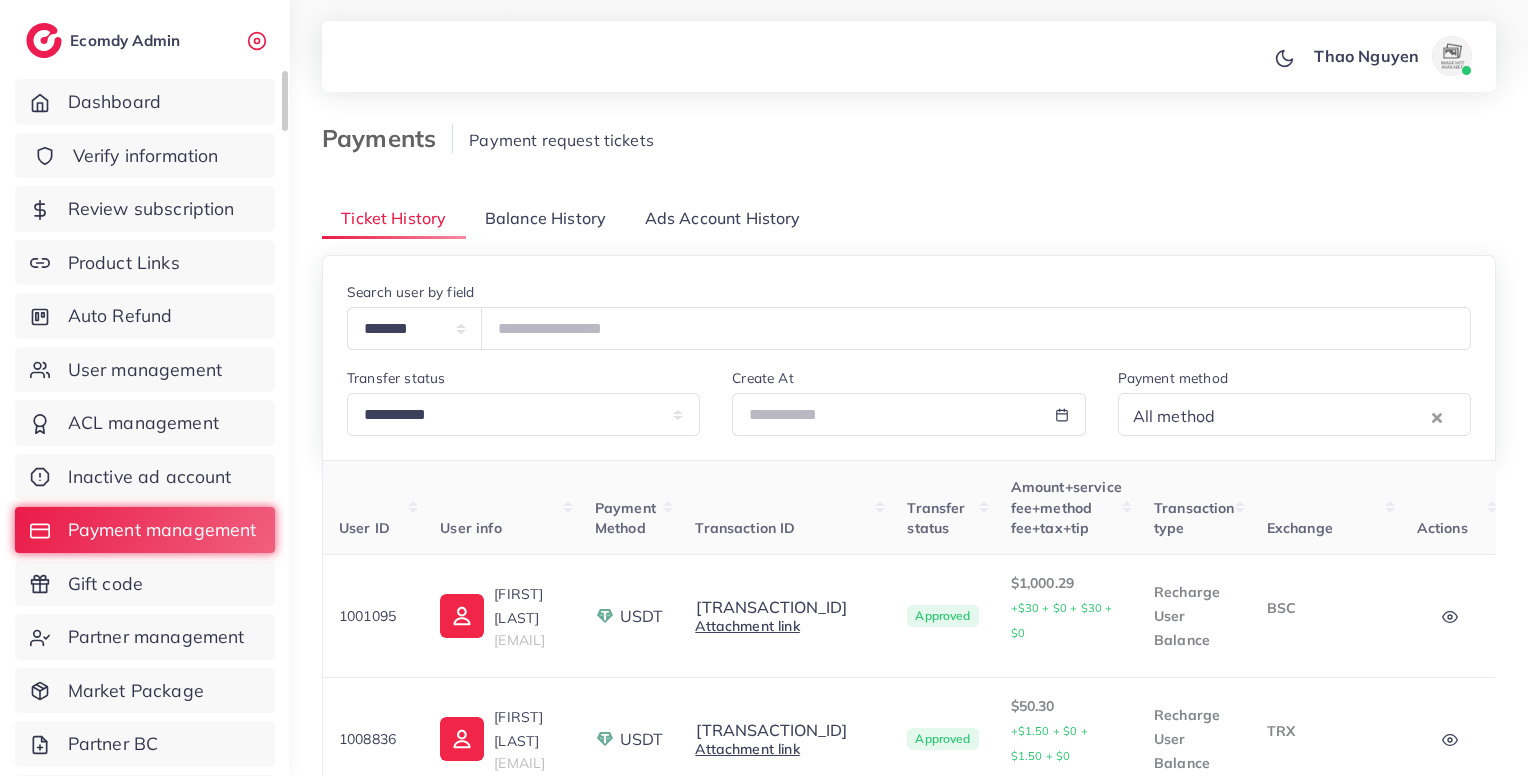 click on "Verify information" at bounding box center (145, 156) 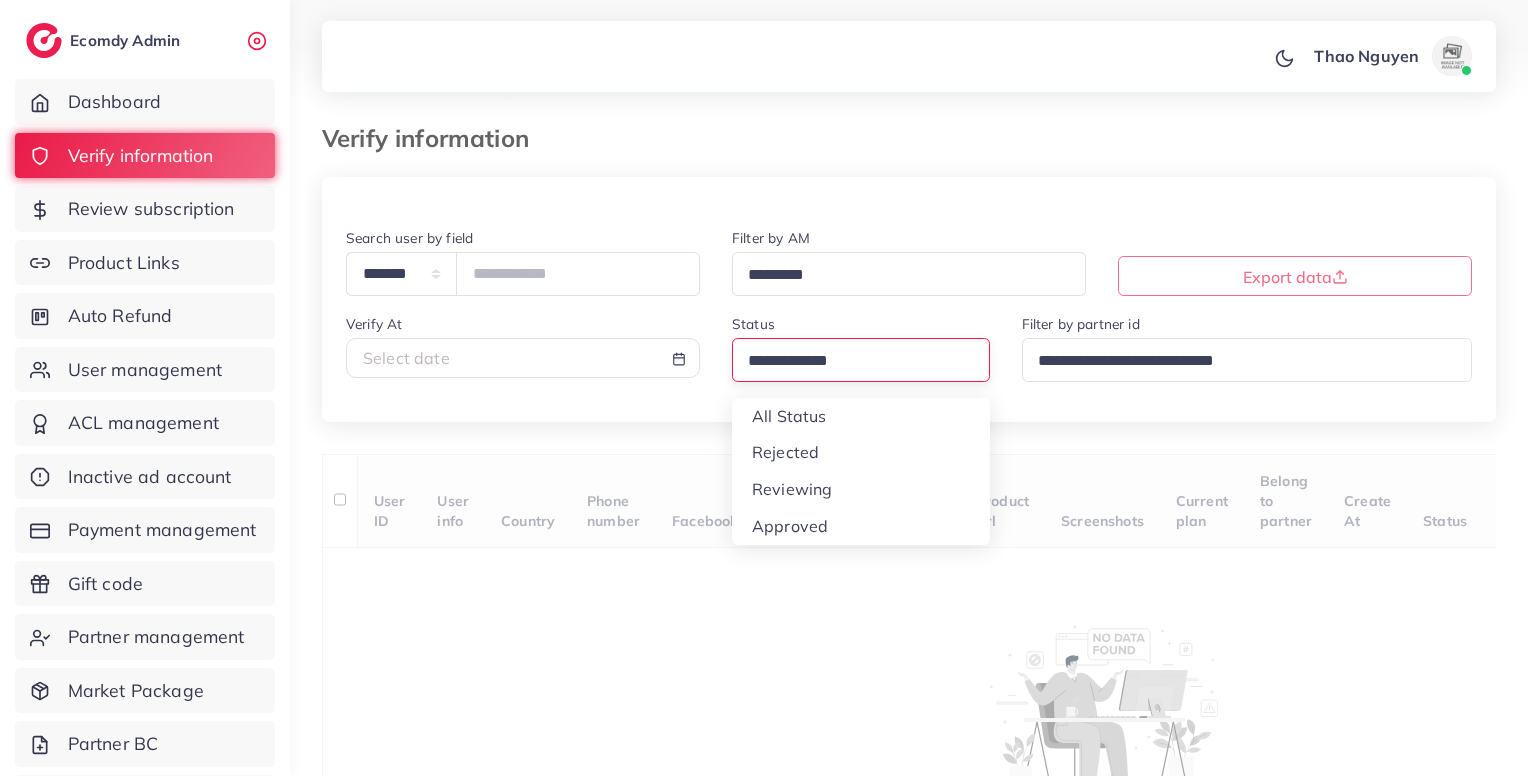 click at bounding box center (852, 361) 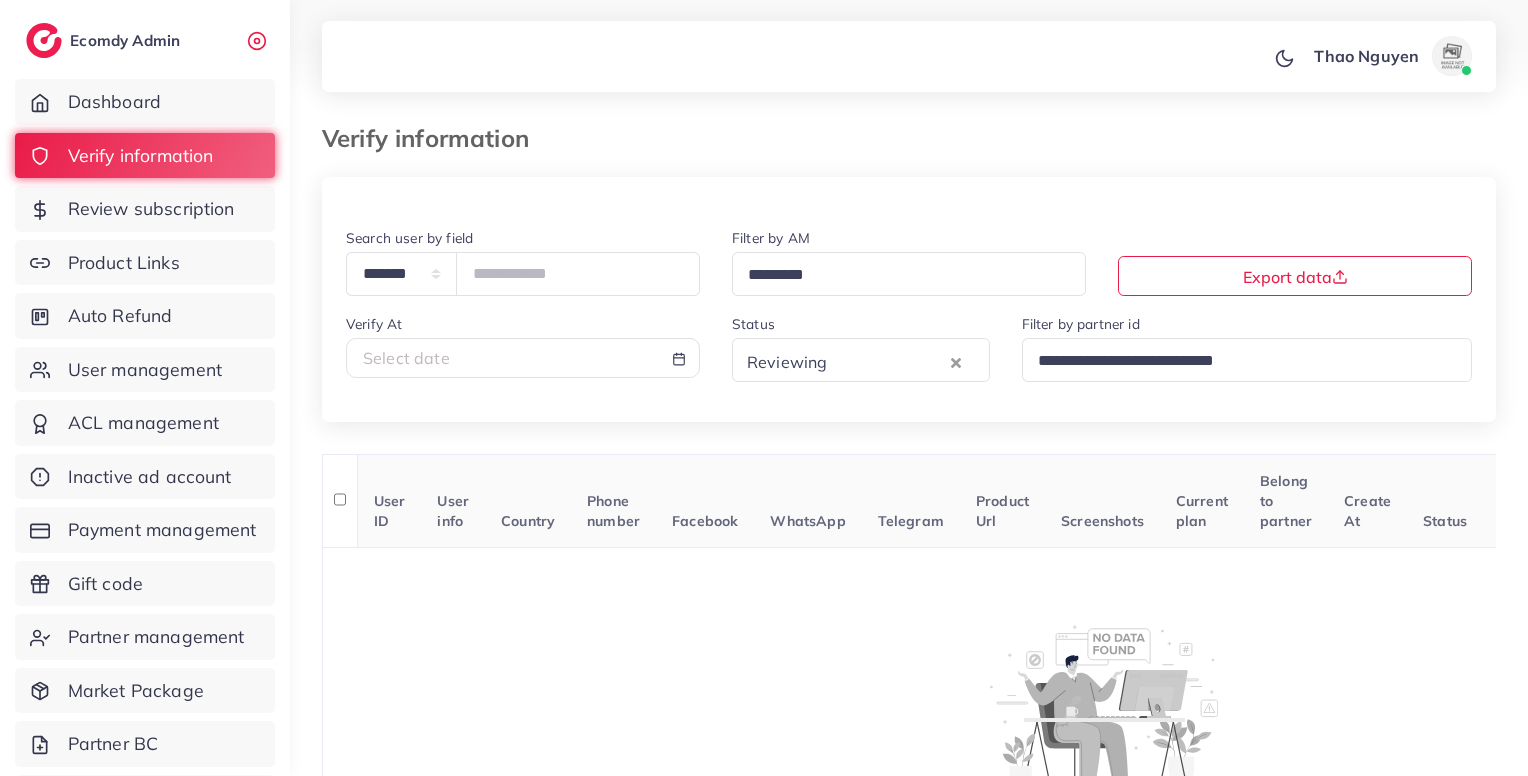 scroll, scrollTop: 180, scrollLeft: 0, axis: vertical 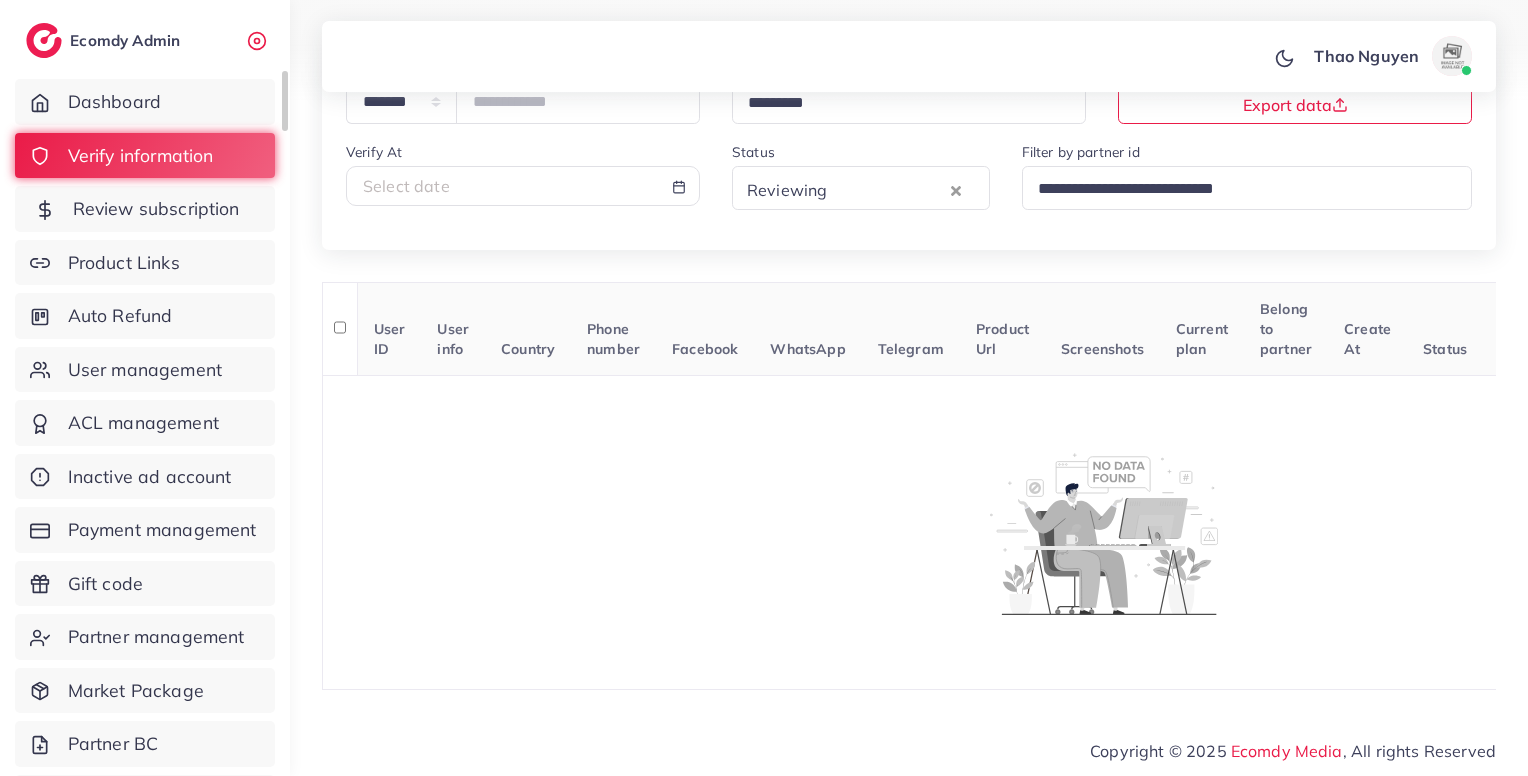 click on "Review subscription" at bounding box center [145, 209] 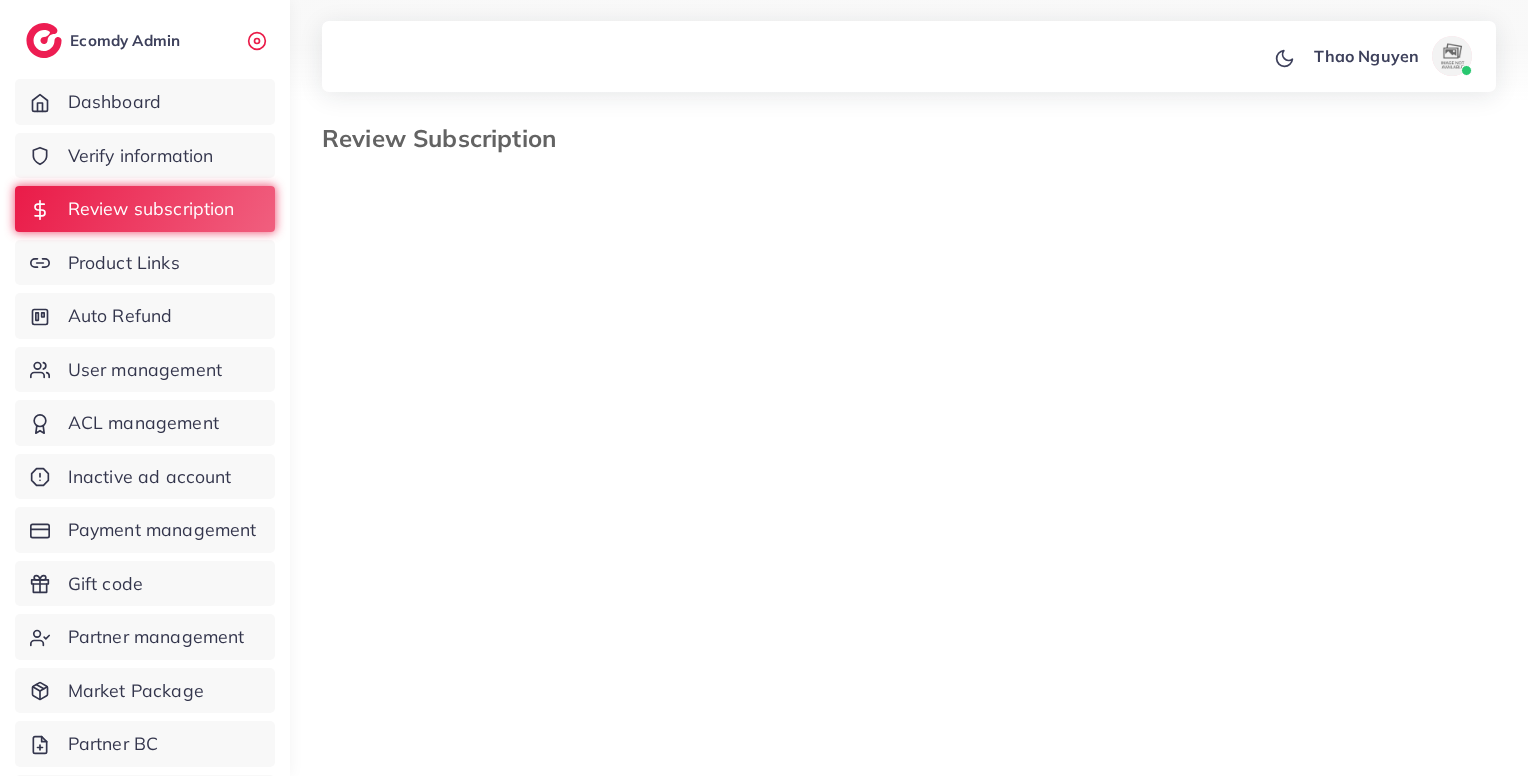 select on "*******" 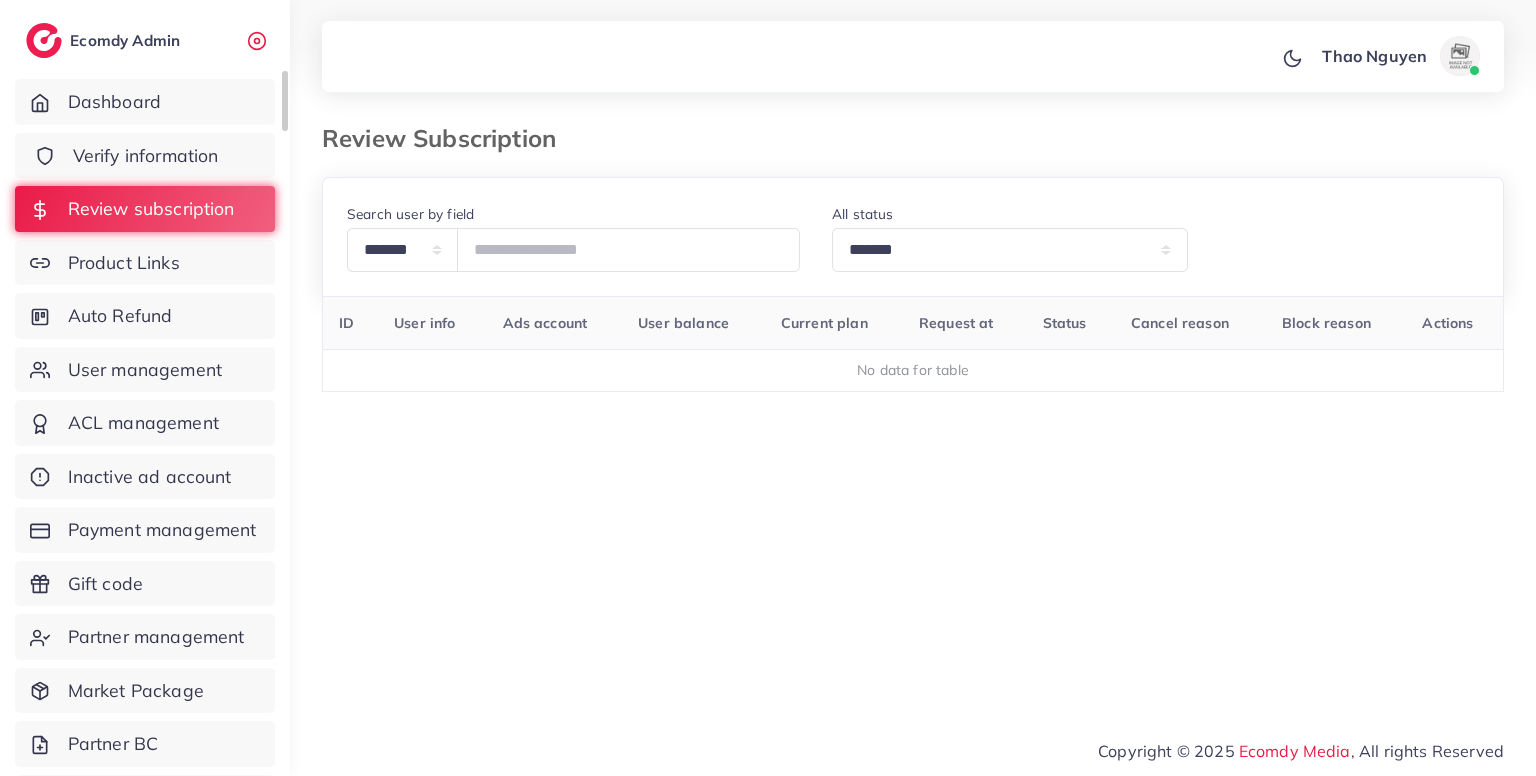 click on "Verify information" at bounding box center (145, 156) 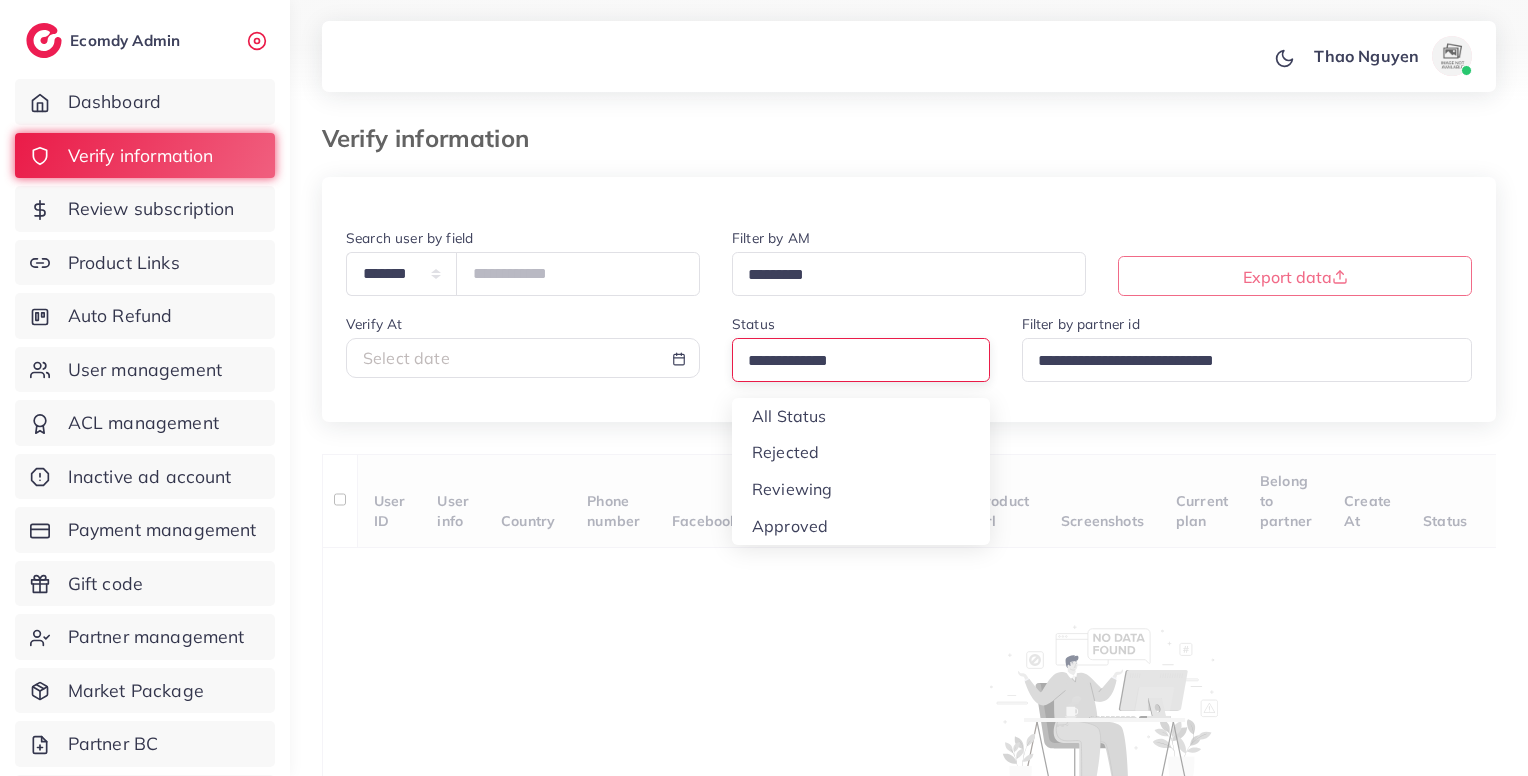 click at bounding box center (852, 361) 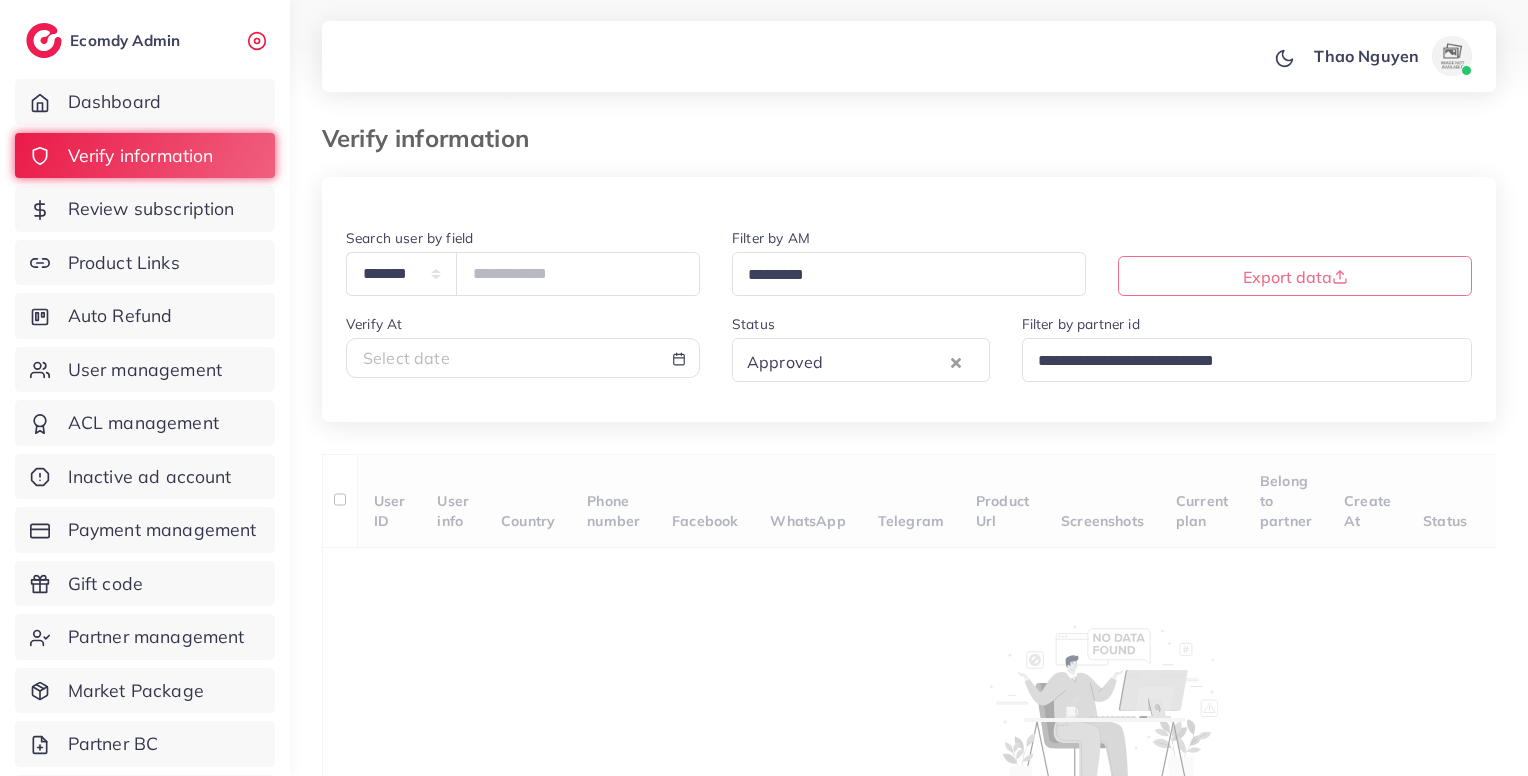 click on "Select date" at bounding box center (523, 358) 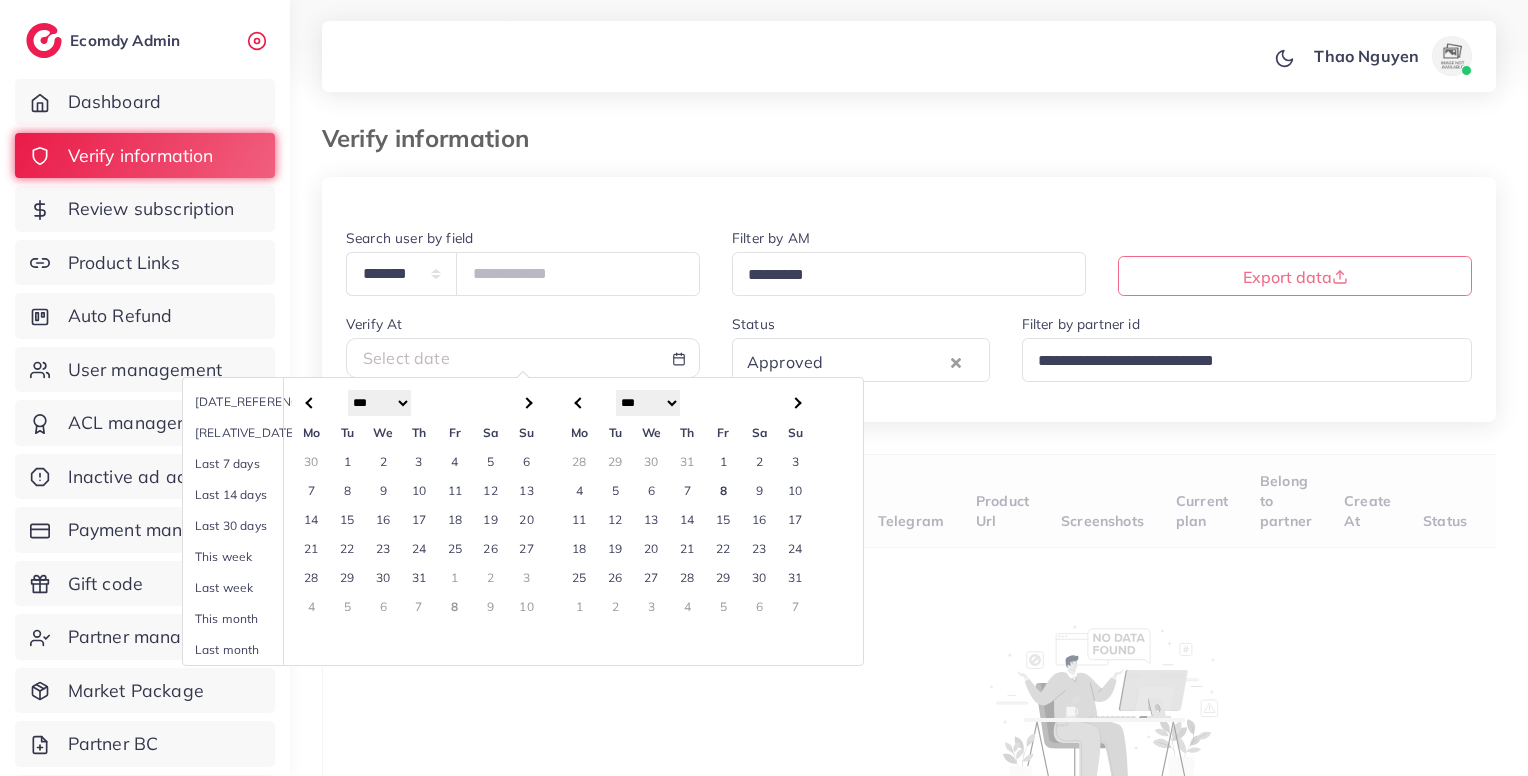 click on "2" at bounding box center [760, 461] 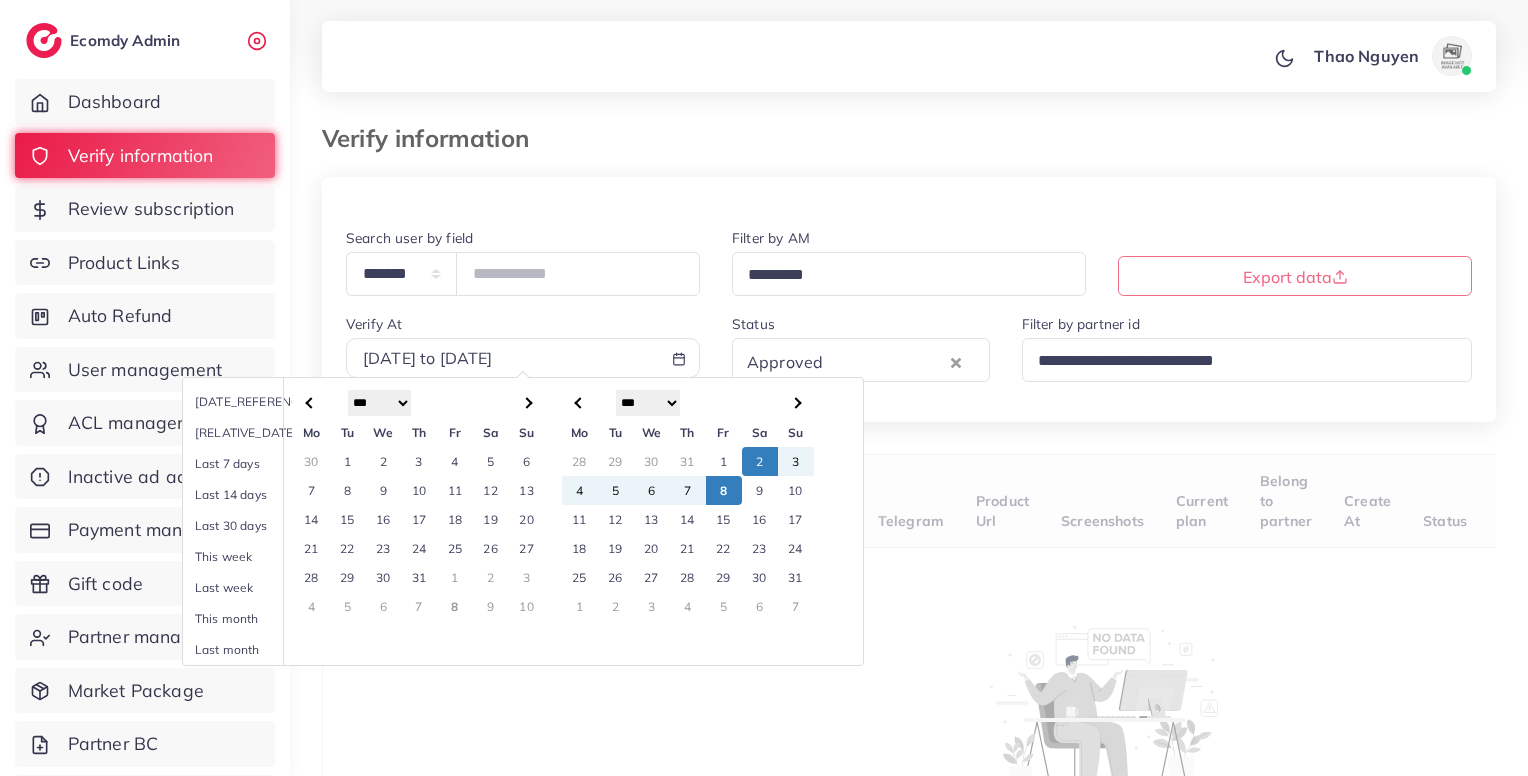 click on "8" at bounding box center (724, 490) 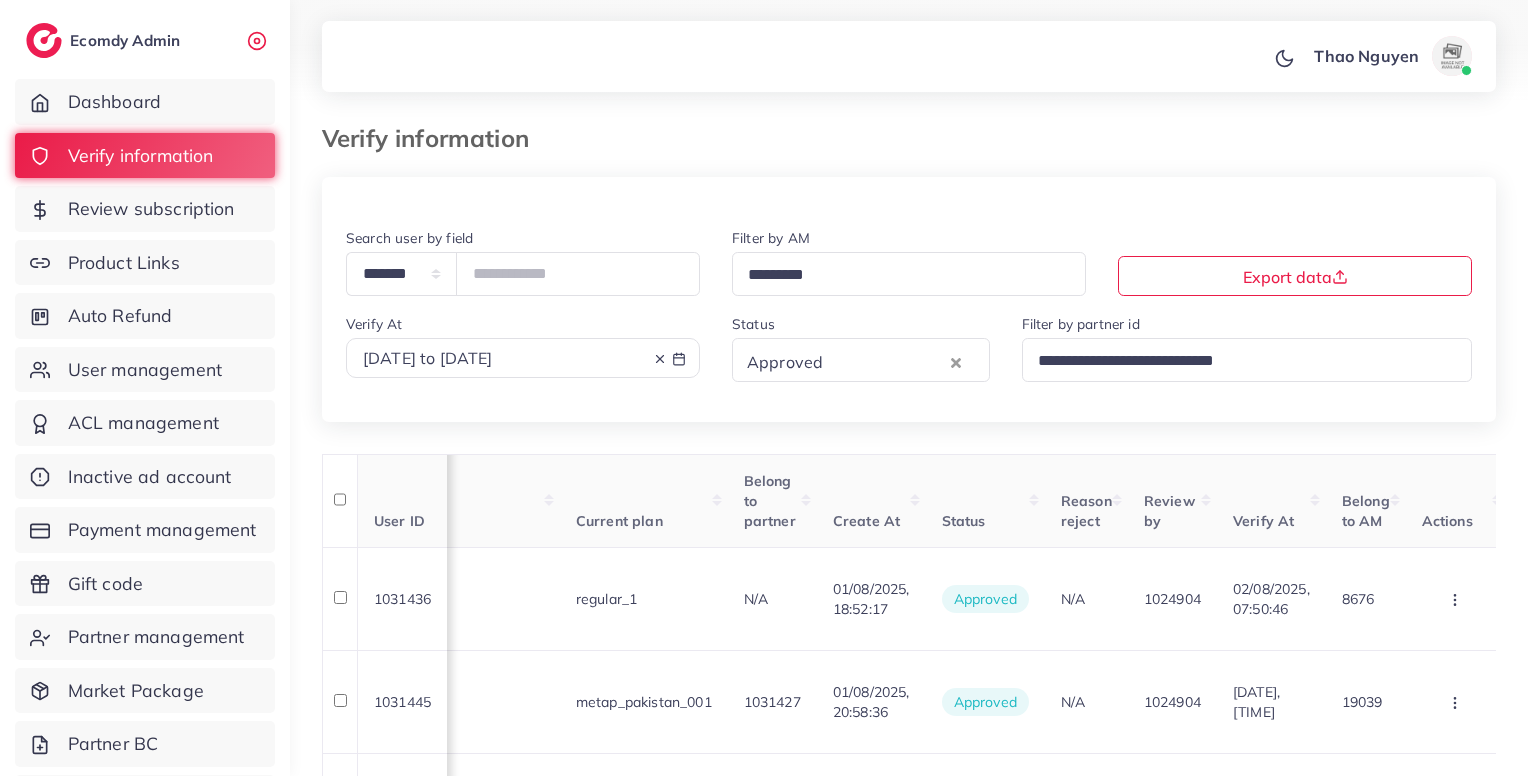 scroll, scrollTop: 0, scrollLeft: 1871, axis: horizontal 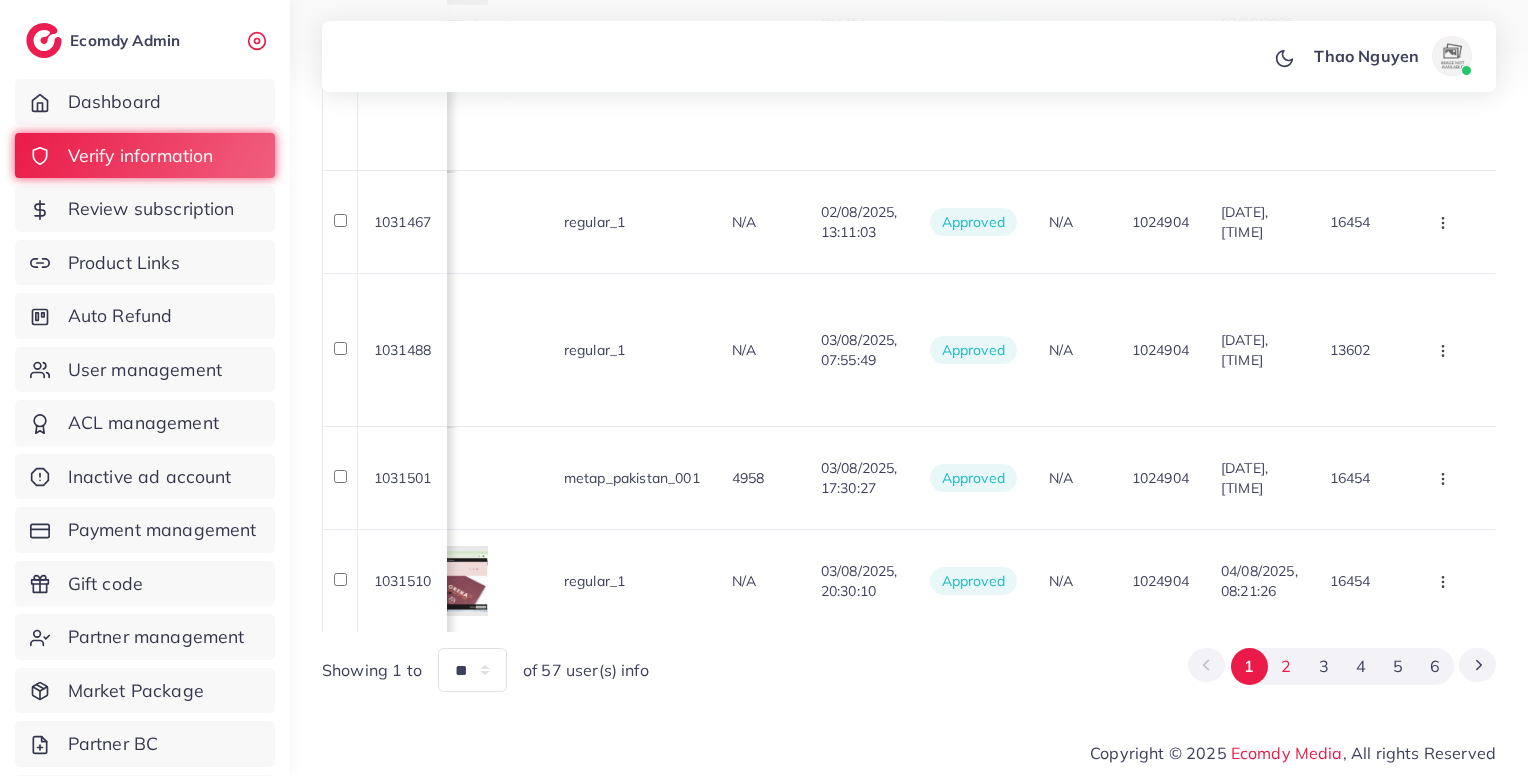 click on "2" at bounding box center (1286, 666) 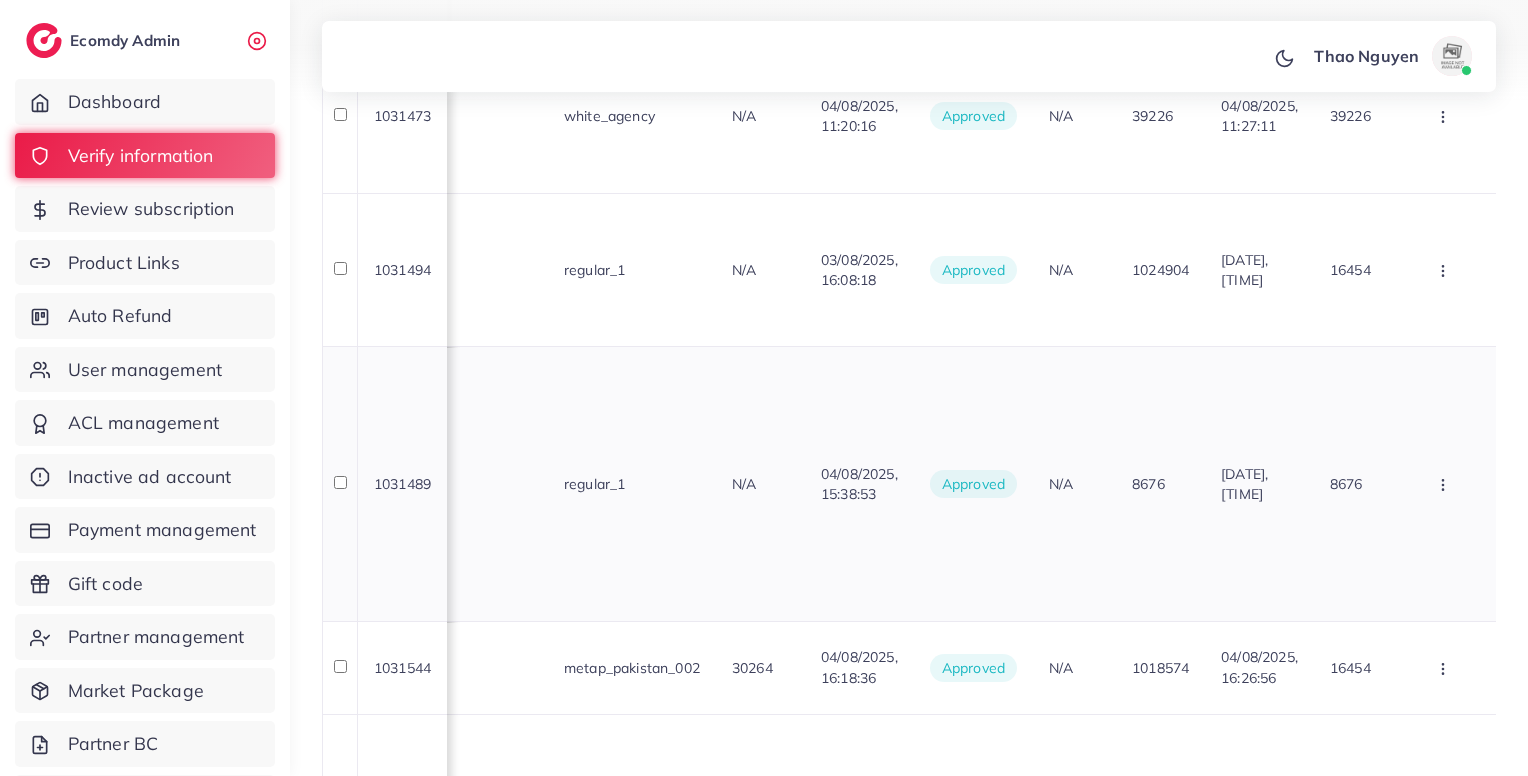 scroll, scrollTop: 1317, scrollLeft: 0, axis: vertical 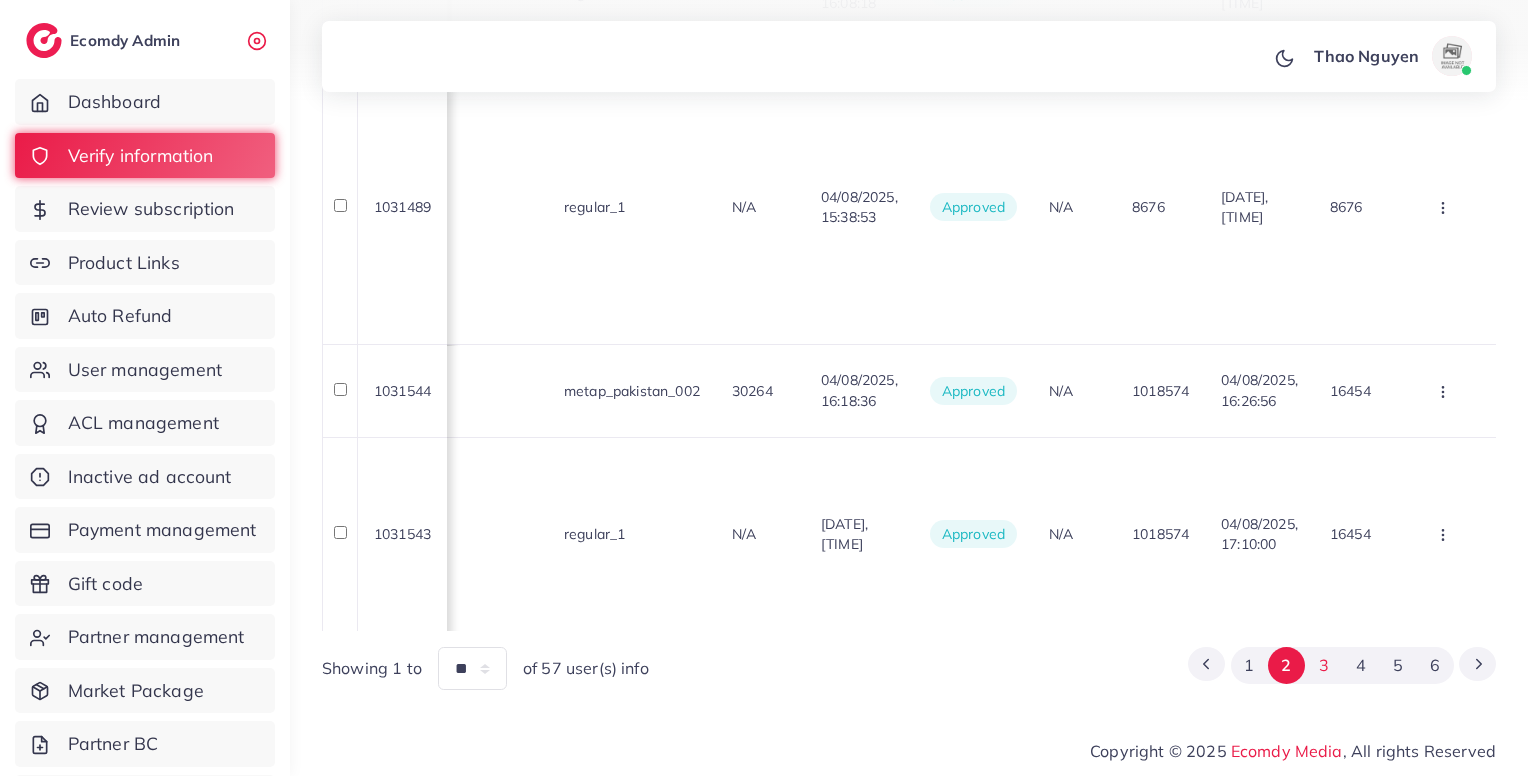 click on "3" at bounding box center [1323, 665] 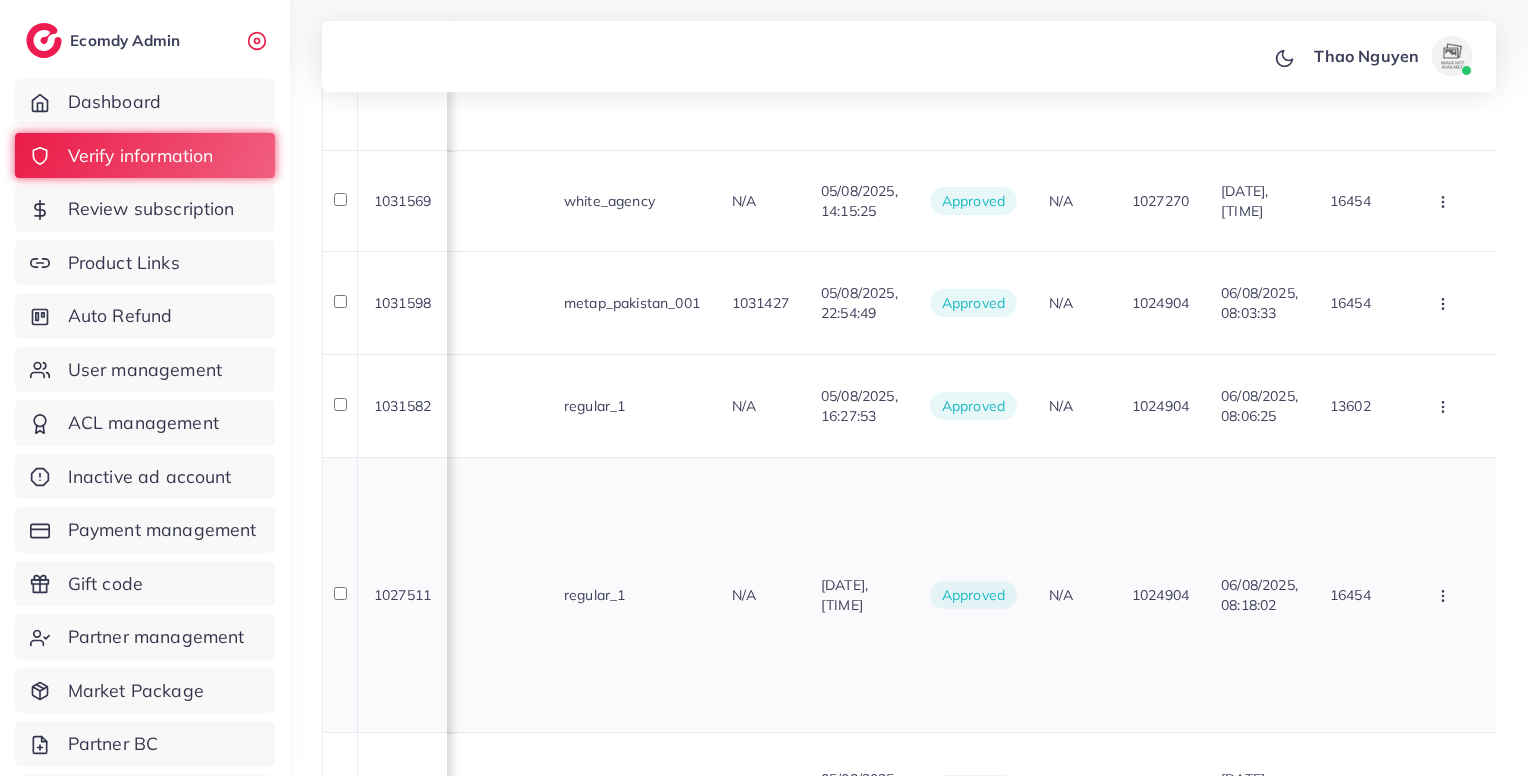 scroll, scrollTop: 952, scrollLeft: 0, axis: vertical 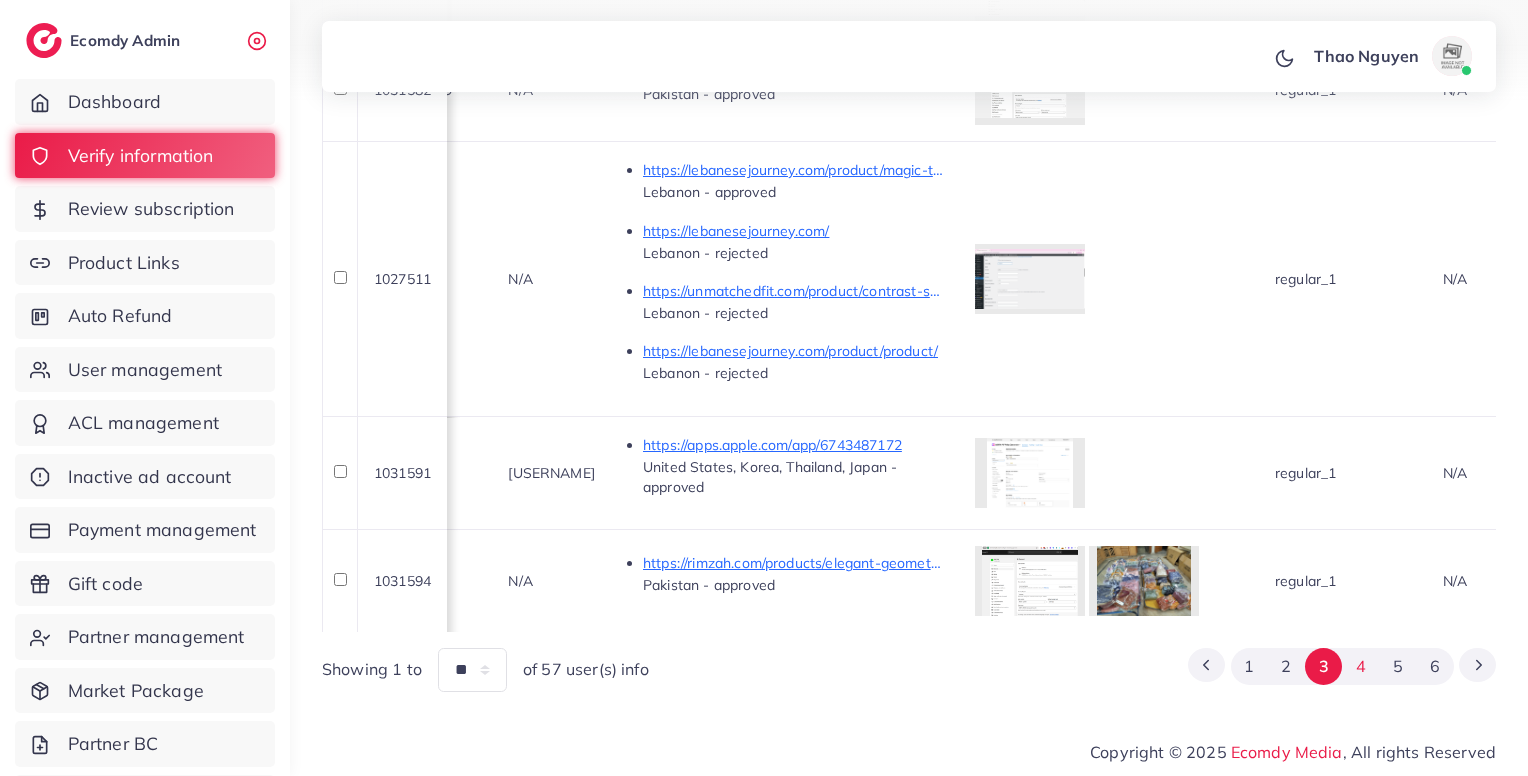 click on "4" at bounding box center (1360, 666) 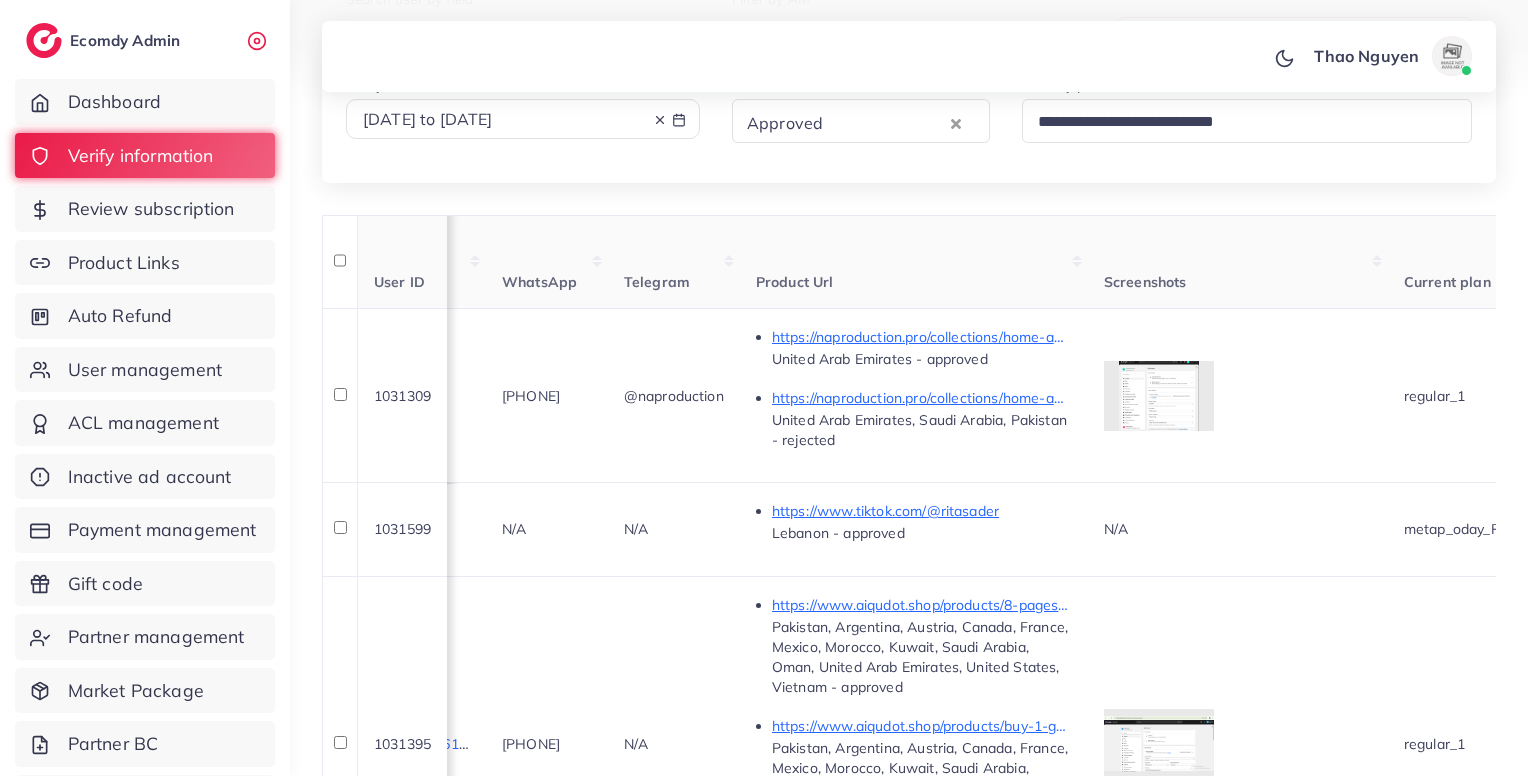 scroll, scrollTop: 199, scrollLeft: 0, axis: vertical 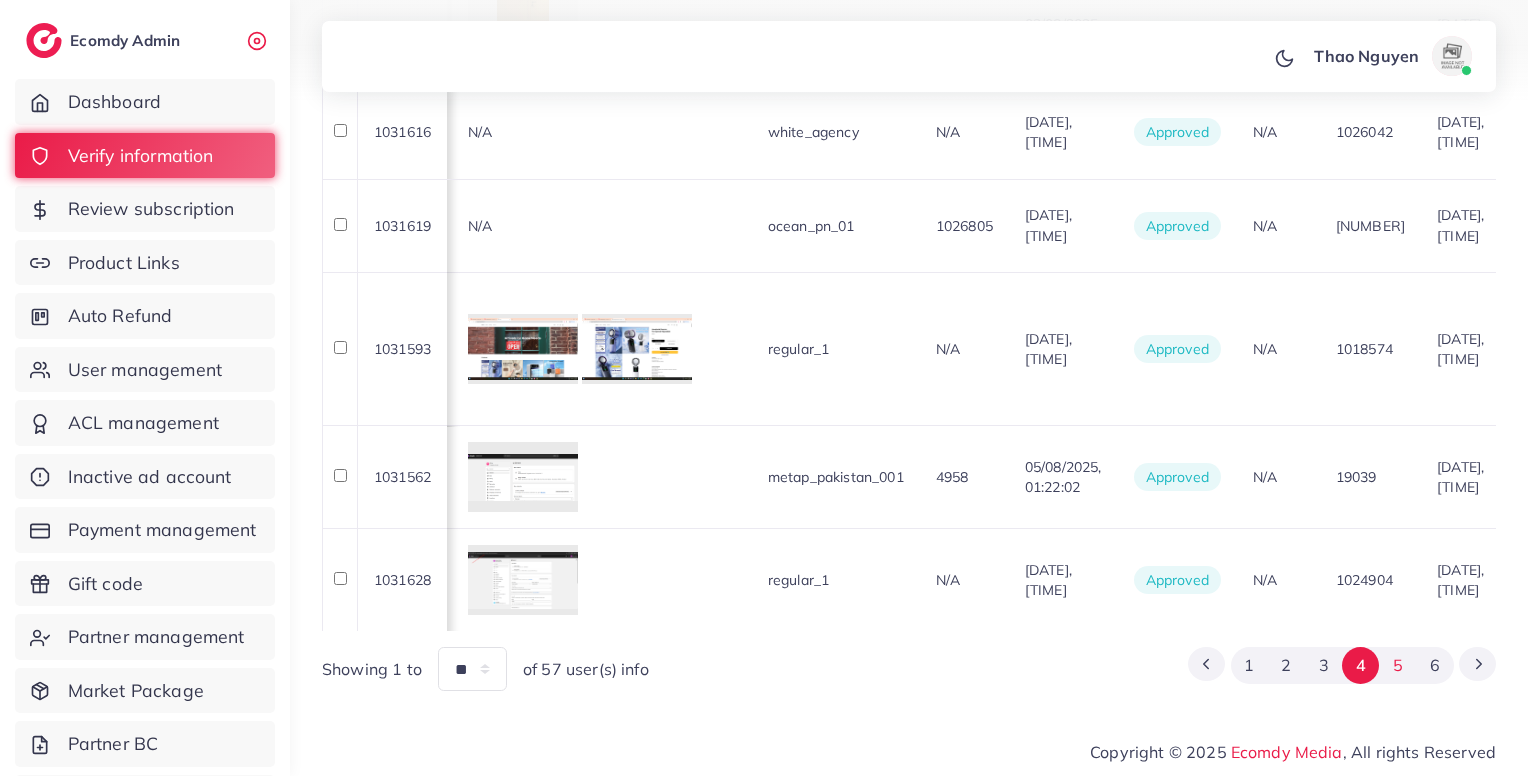 click on "5" at bounding box center [1397, 665] 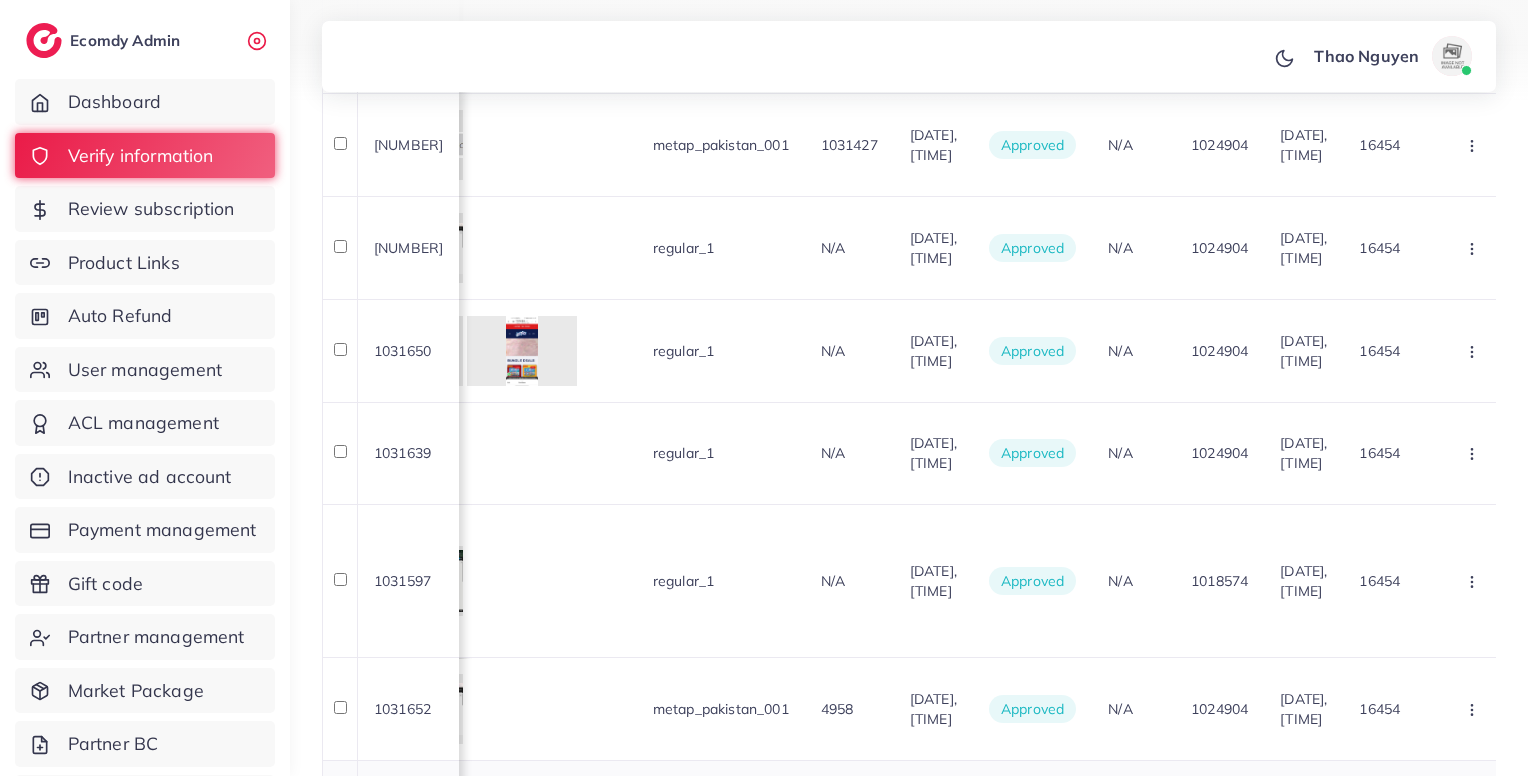 scroll, scrollTop: 1227, scrollLeft: 0, axis: vertical 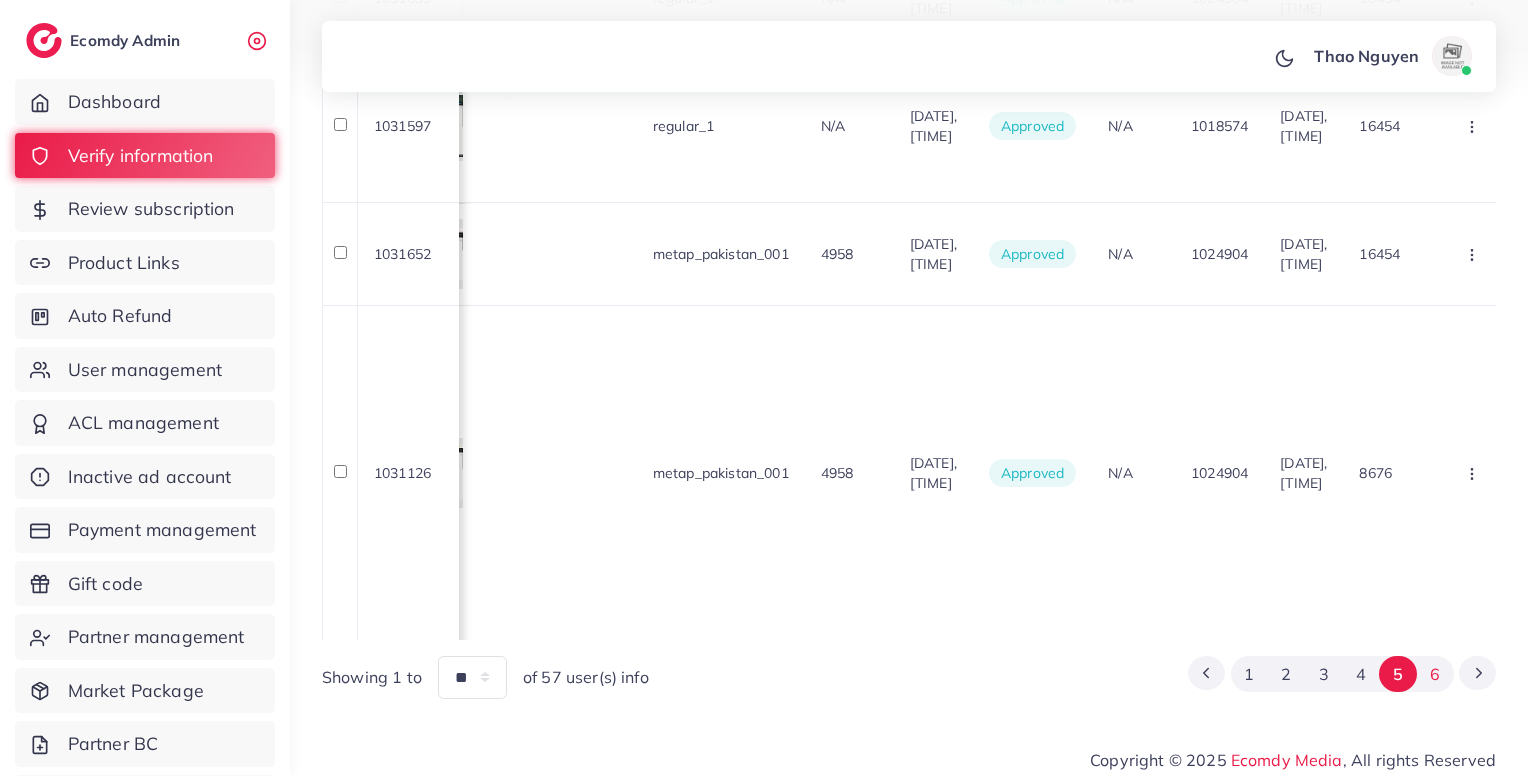 click on "6" at bounding box center (1435, 674) 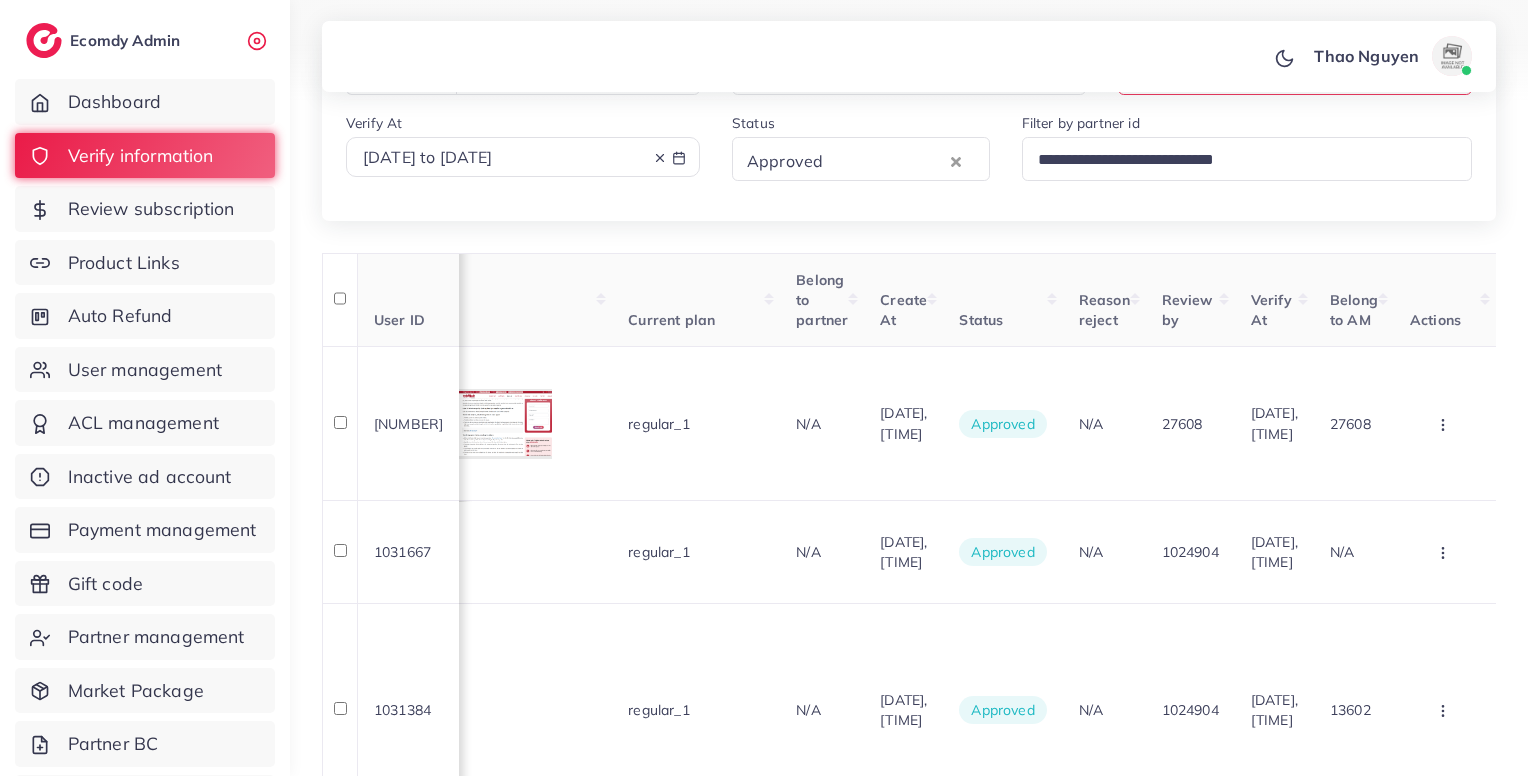 scroll, scrollTop: 0, scrollLeft: 0, axis: both 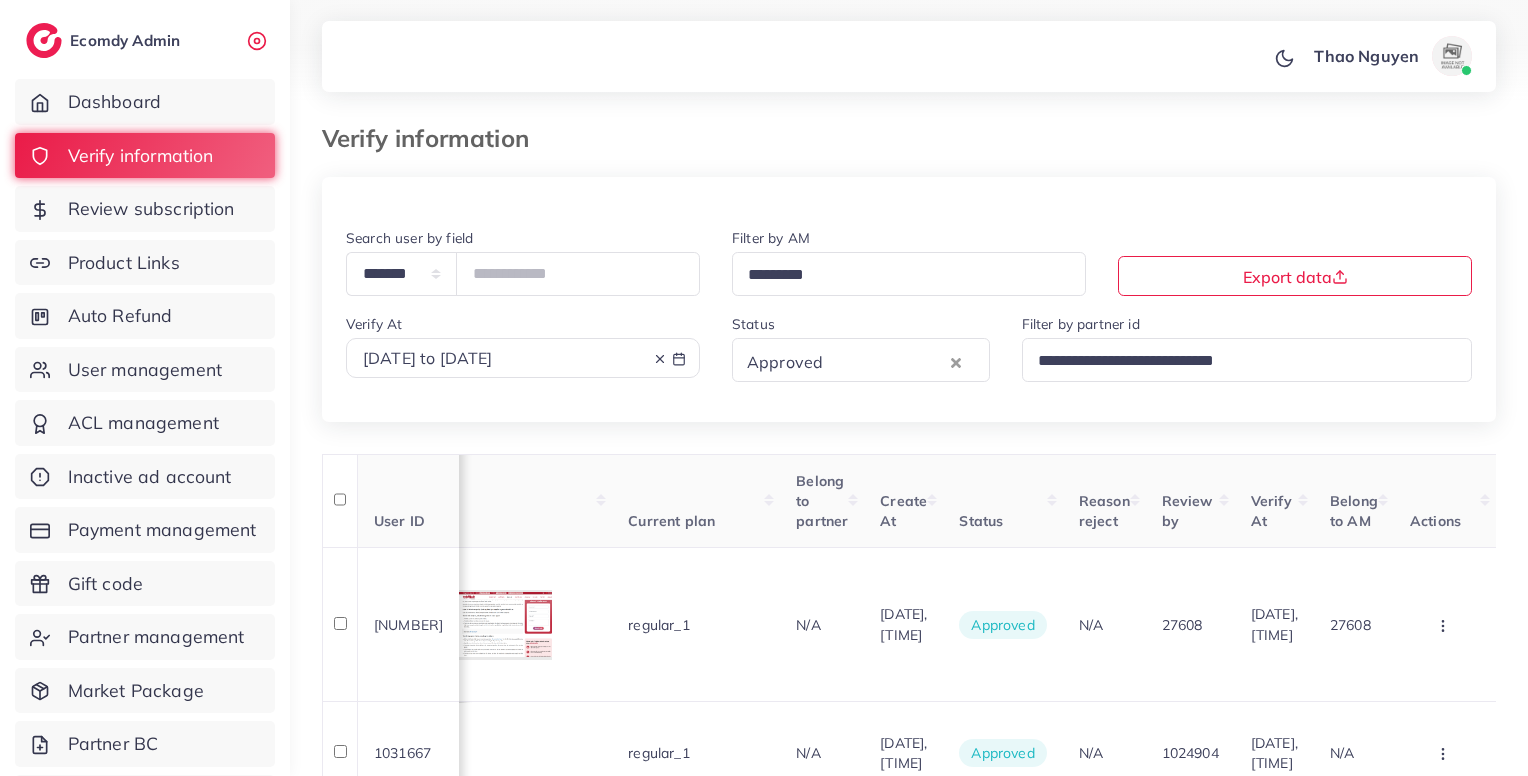 click at bounding box center (887, 361) 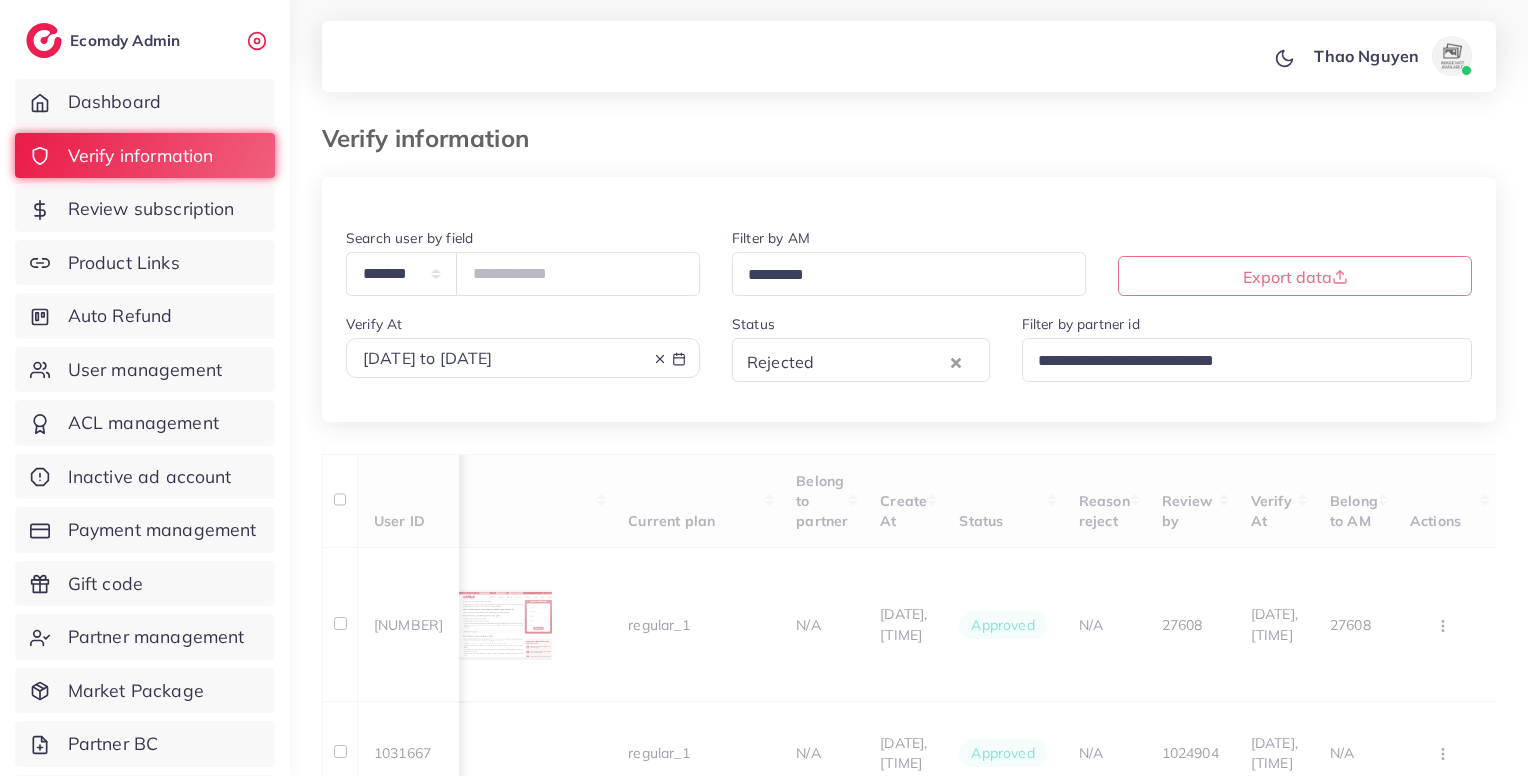 click on "**********" at bounding box center [909, 857] 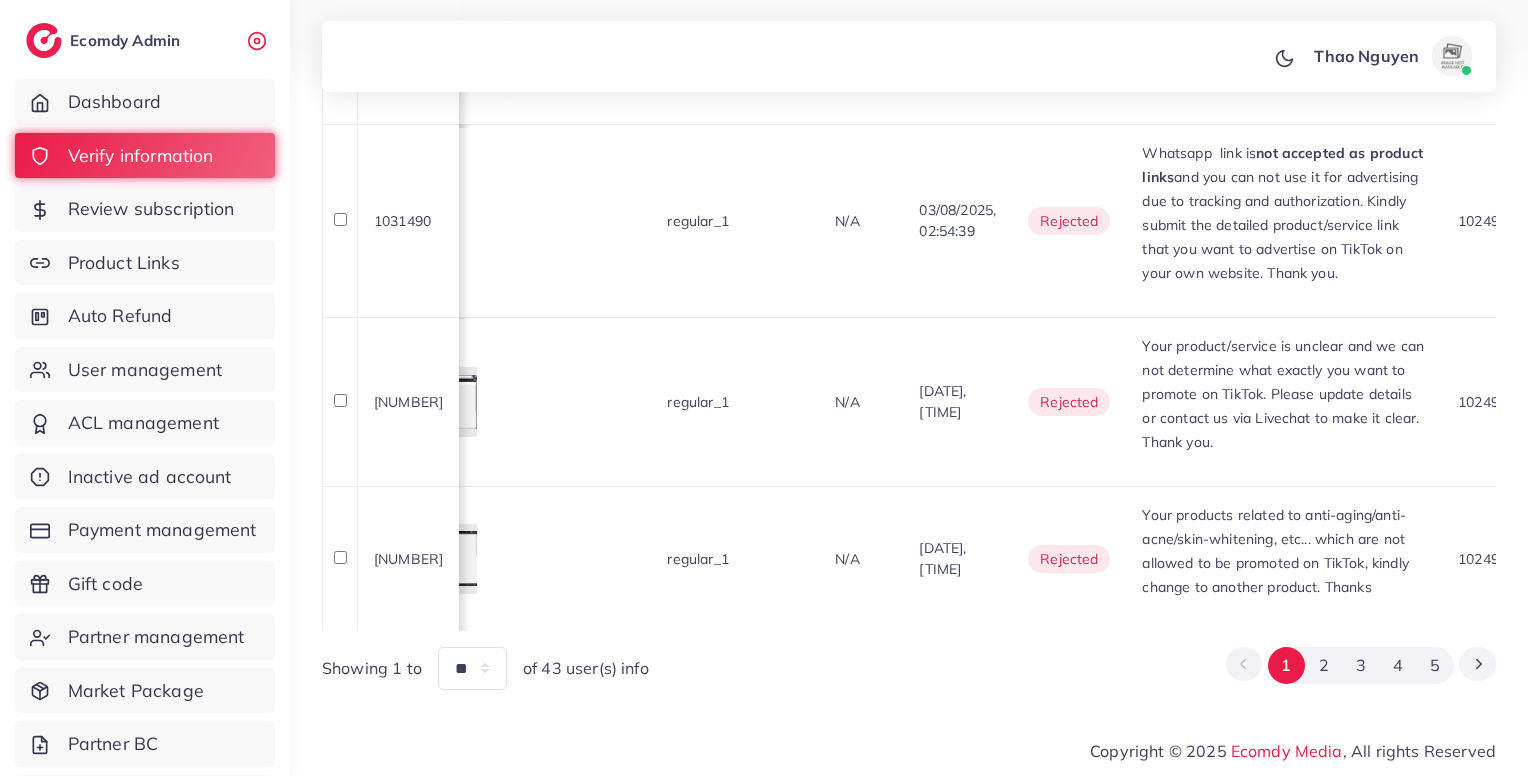 scroll, scrollTop: 2472, scrollLeft: 0, axis: vertical 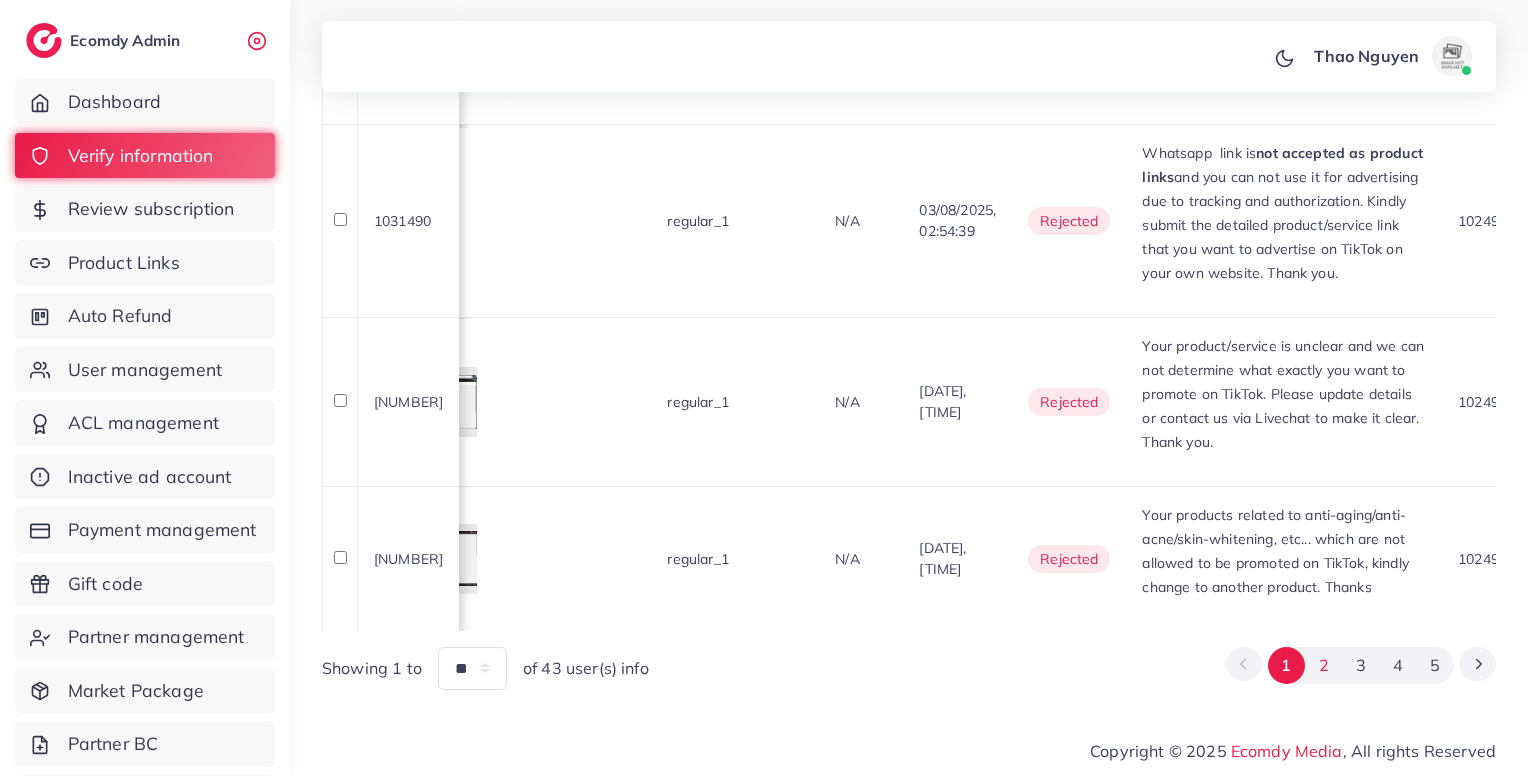 click on "2" at bounding box center (1323, 665) 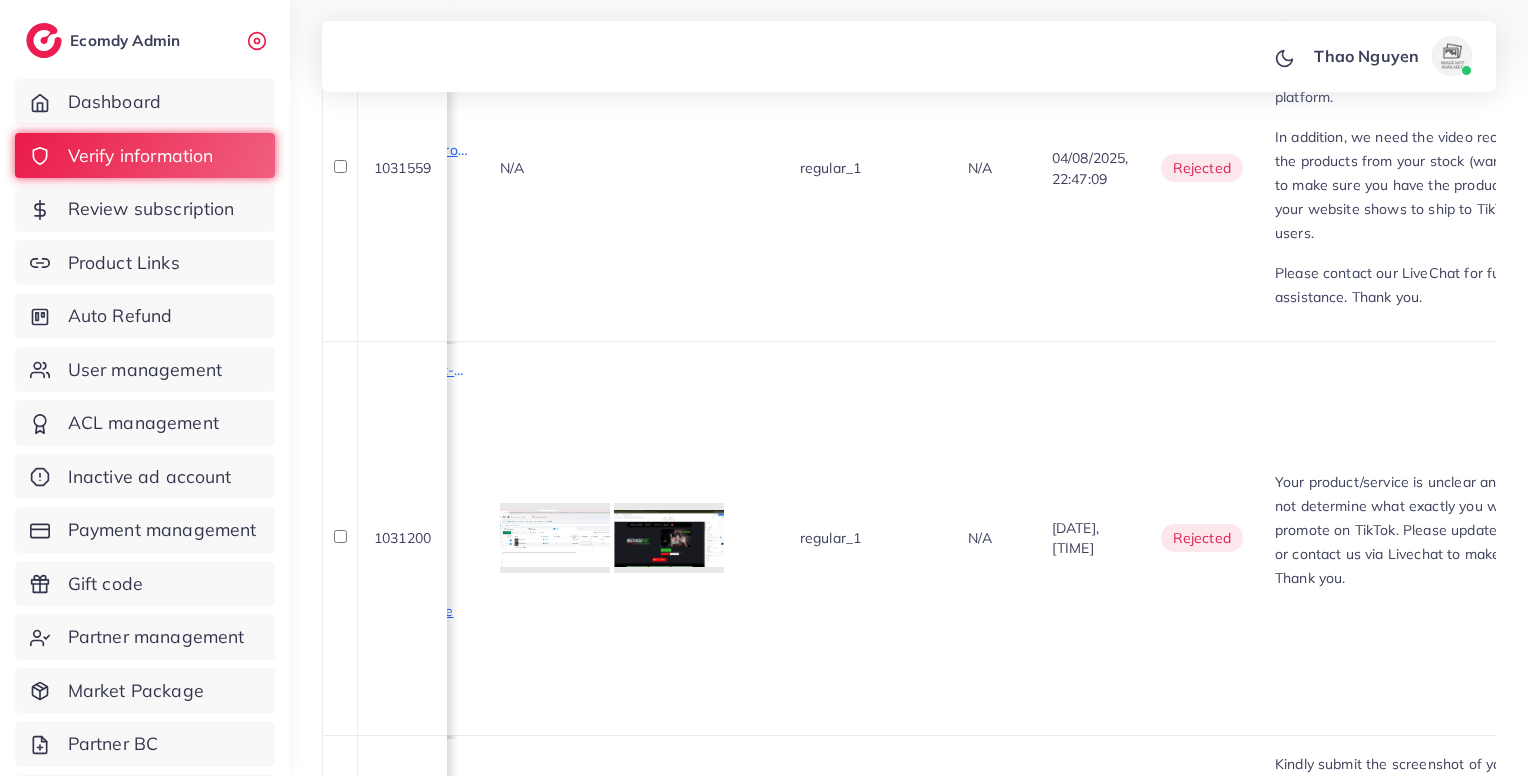 scroll, scrollTop: 2486, scrollLeft: 0, axis: vertical 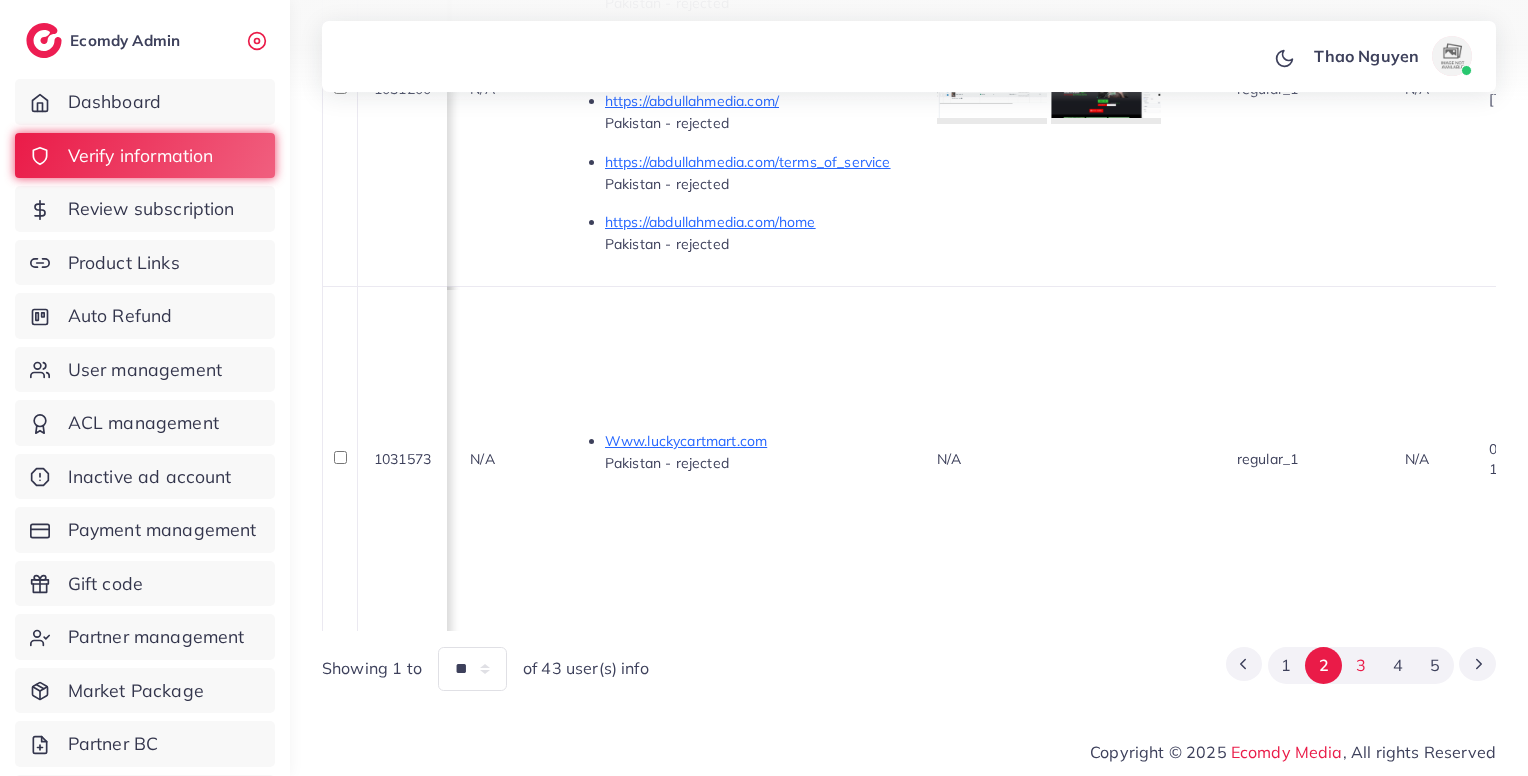 click on "3" at bounding box center [1360, 665] 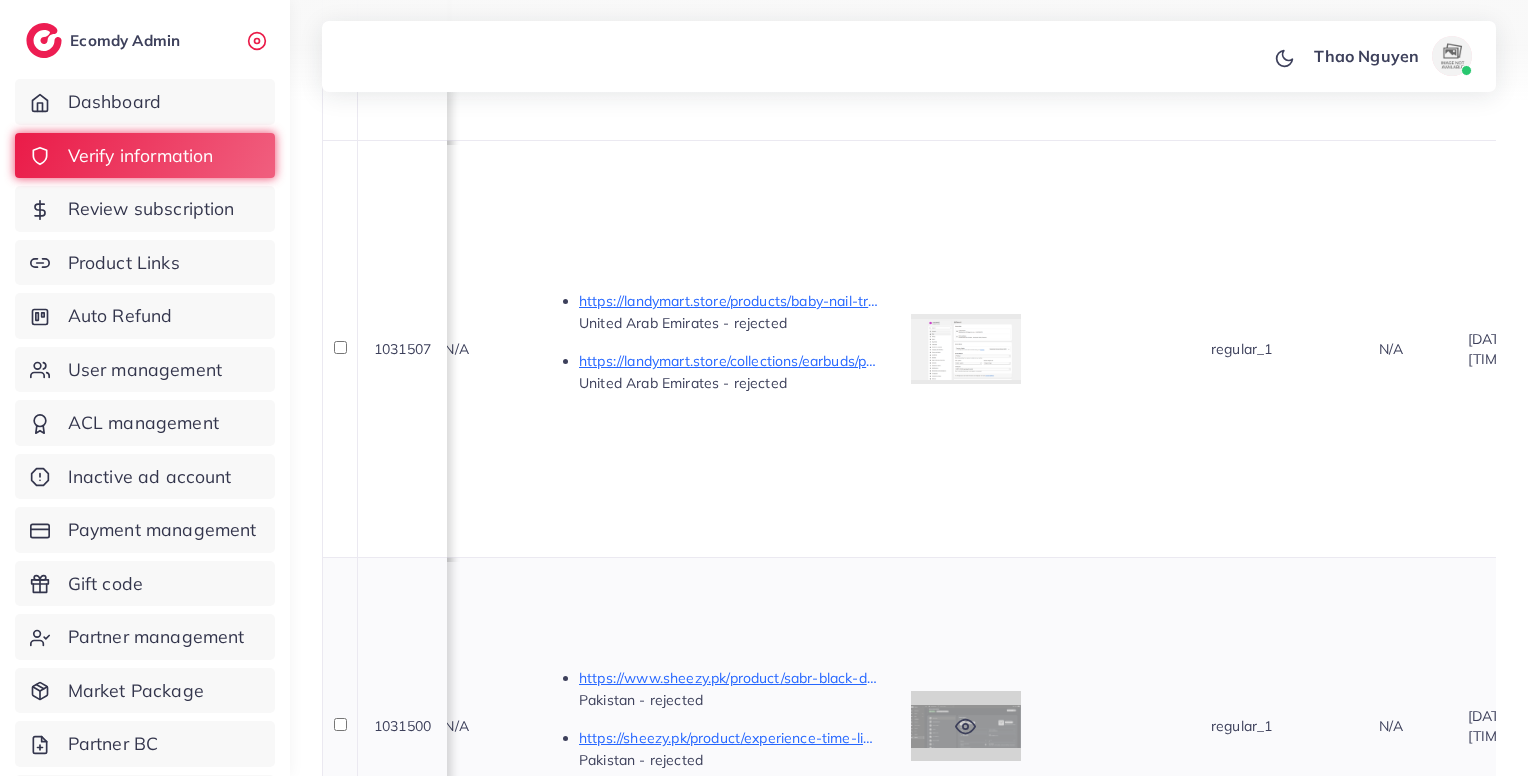 scroll, scrollTop: 3052, scrollLeft: 0, axis: vertical 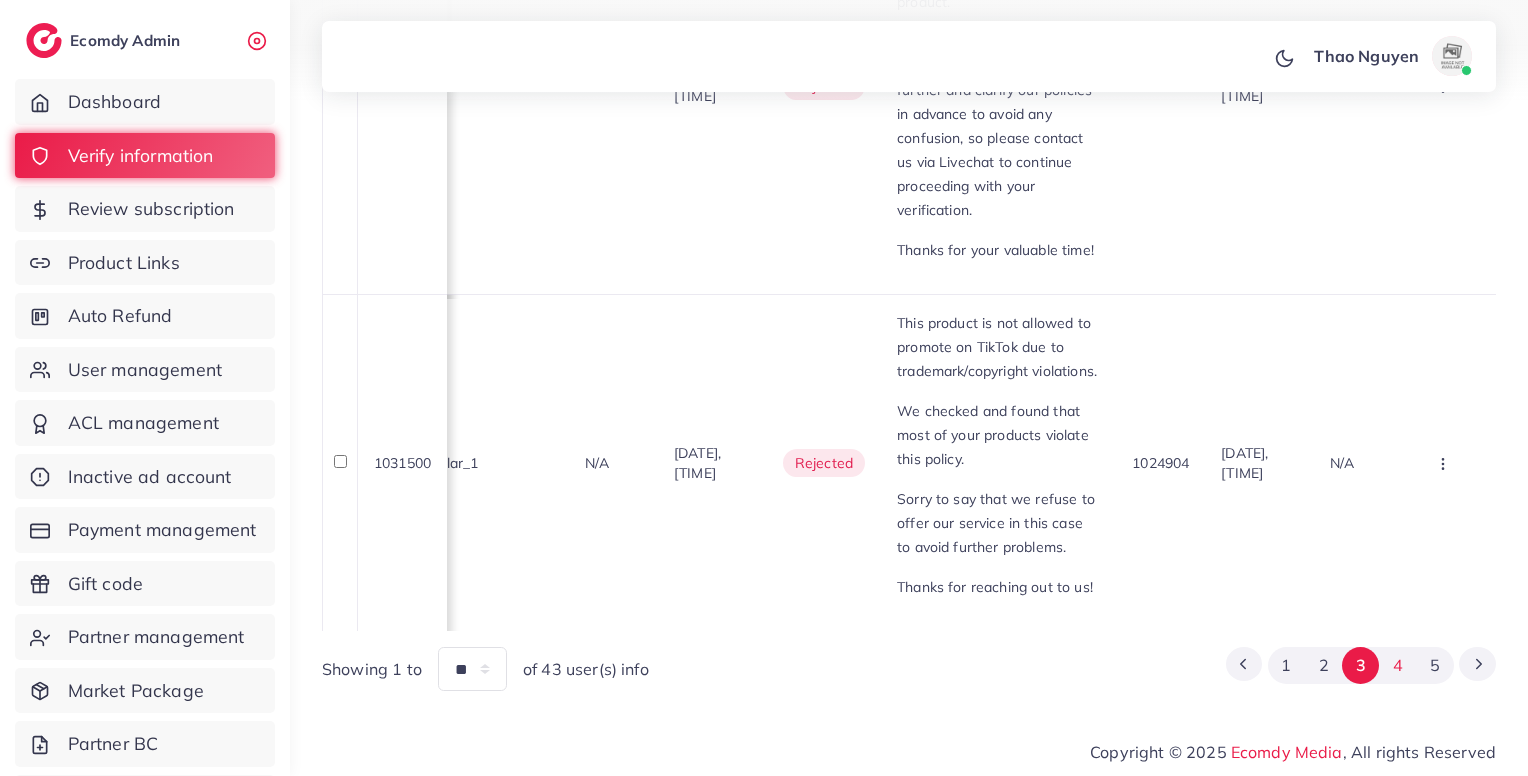 click on "4" at bounding box center (1397, 665) 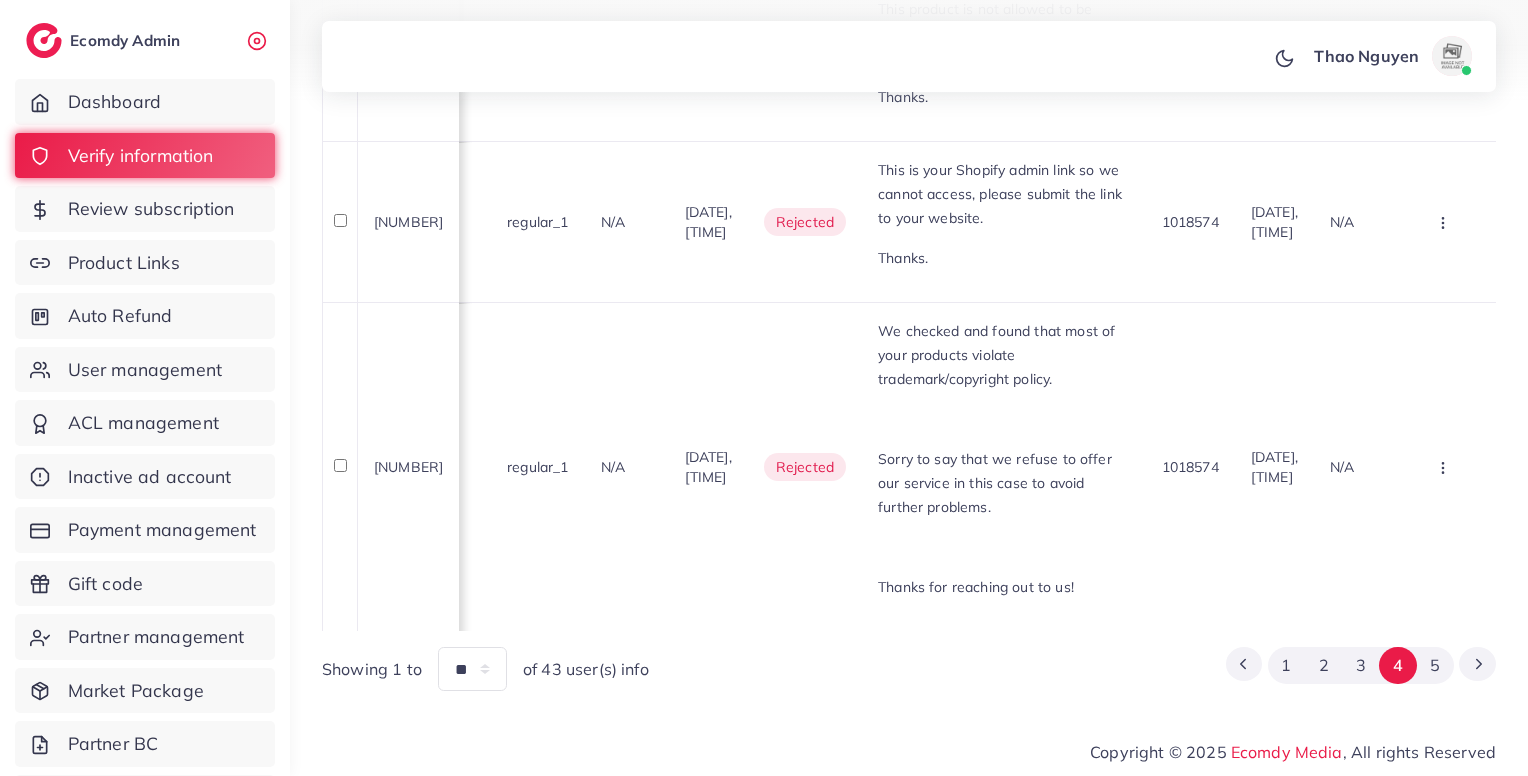 scroll, scrollTop: 3717, scrollLeft: 0, axis: vertical 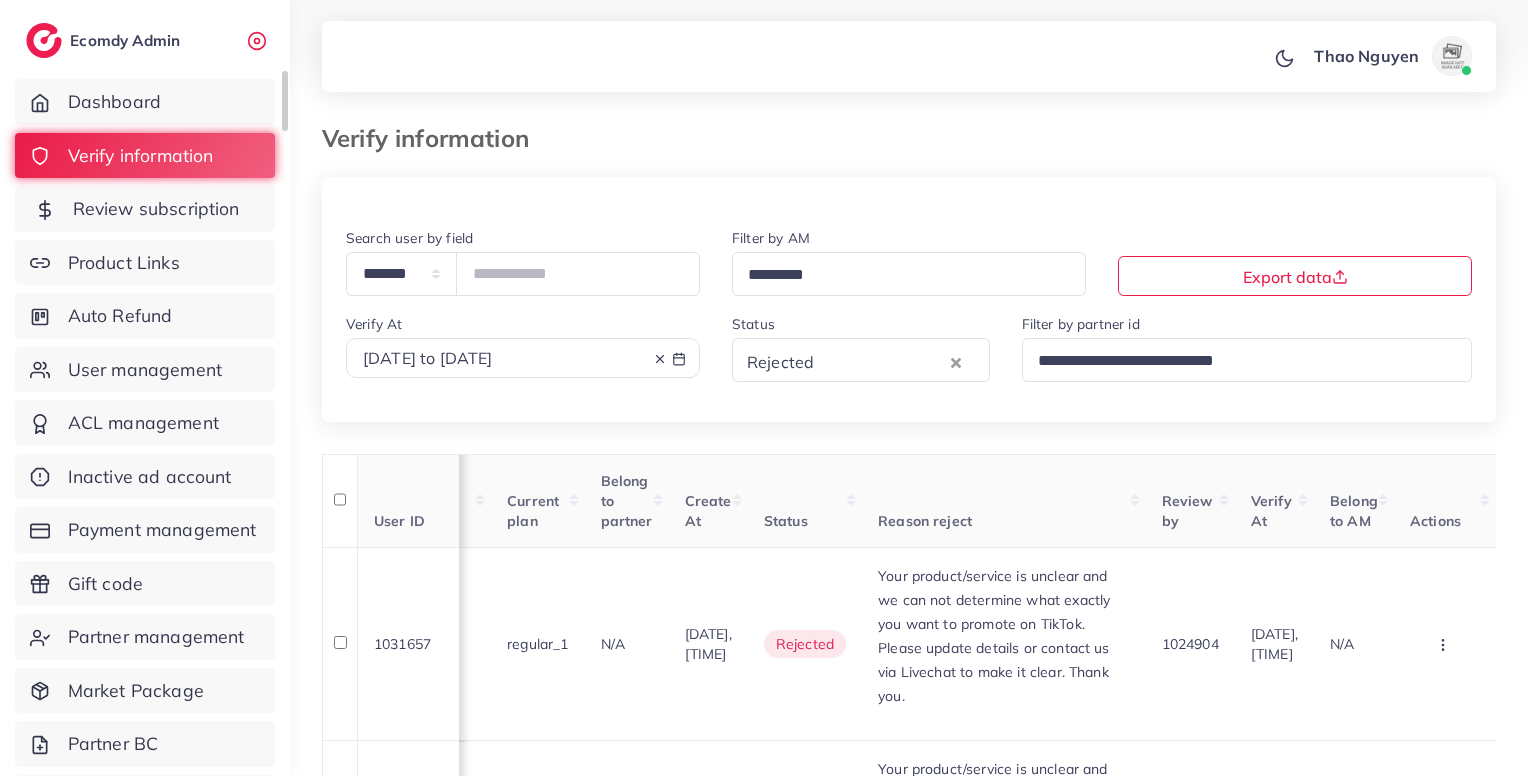 click on "Review subscription" at bounding box center (145, 209) 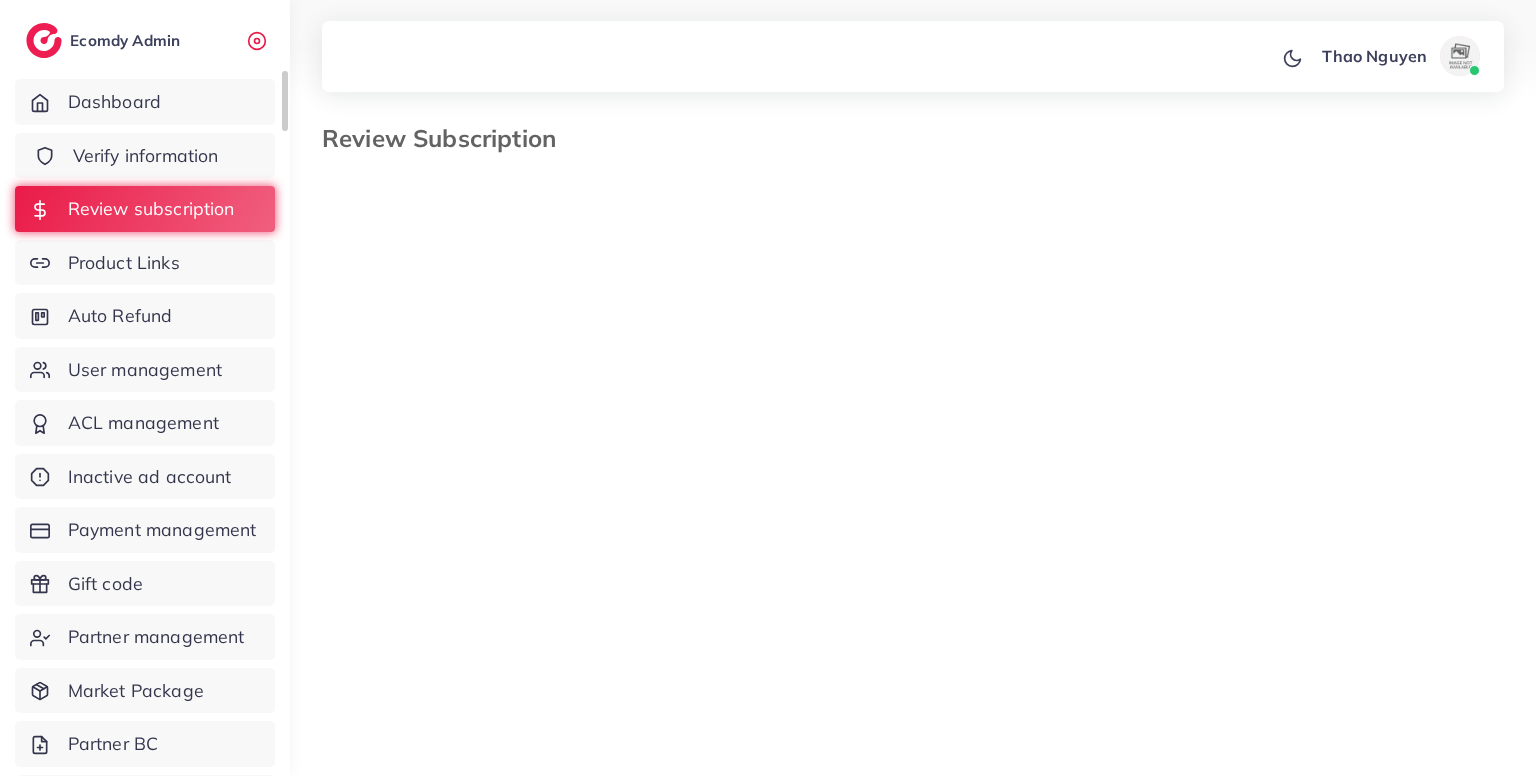 select on "*******" 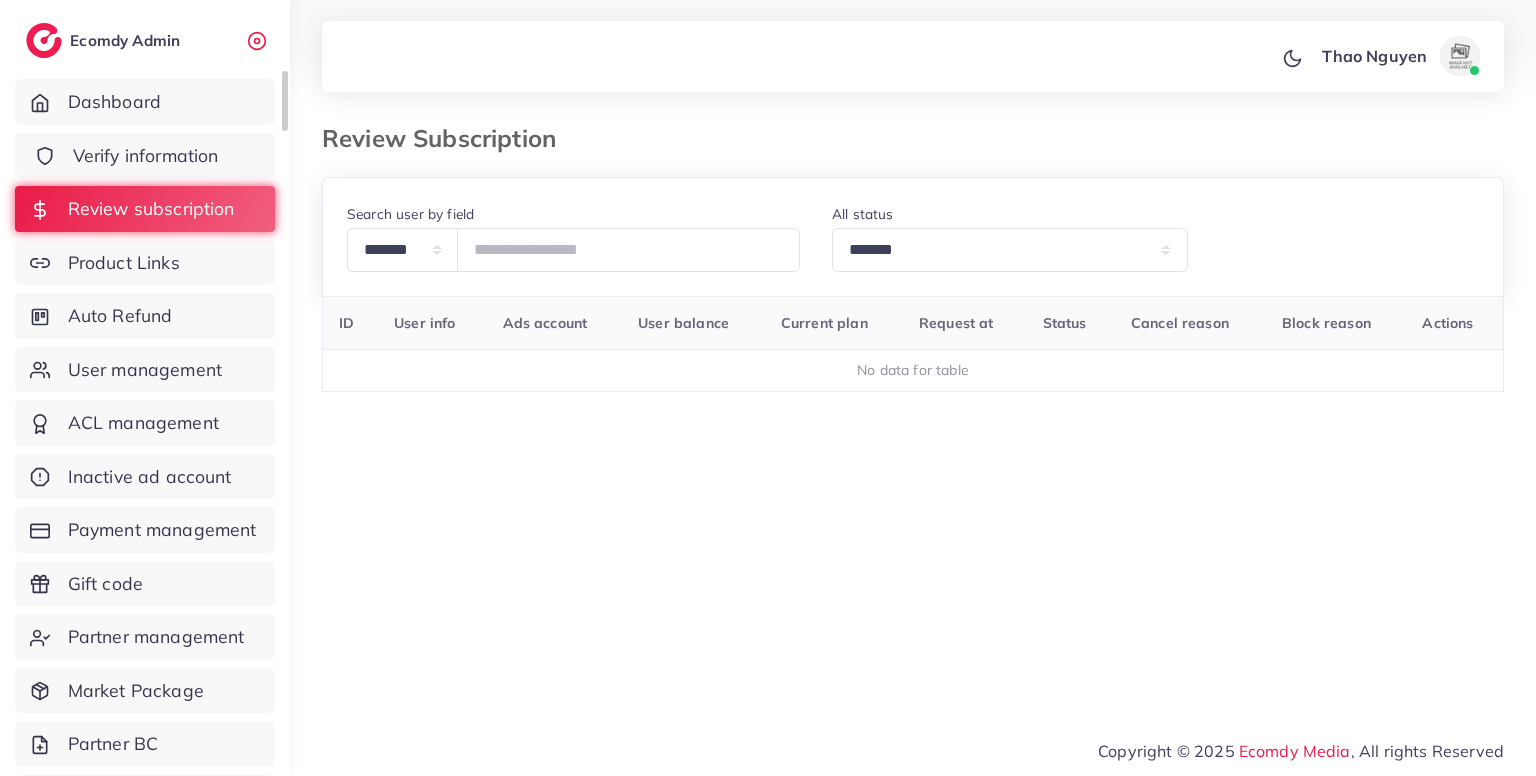 click on "Verify information" at bounding box center [146, 156] 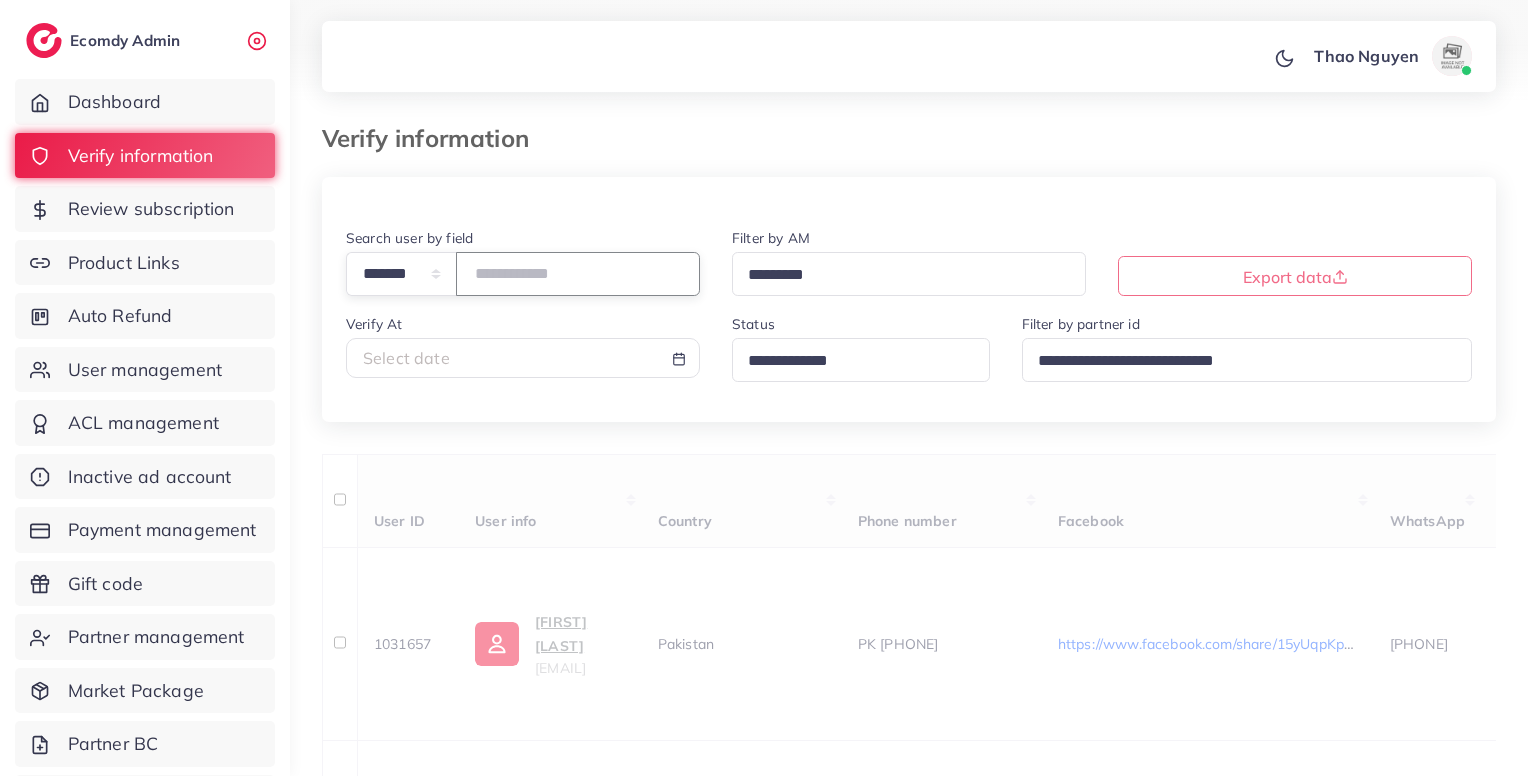 paste on "*******" 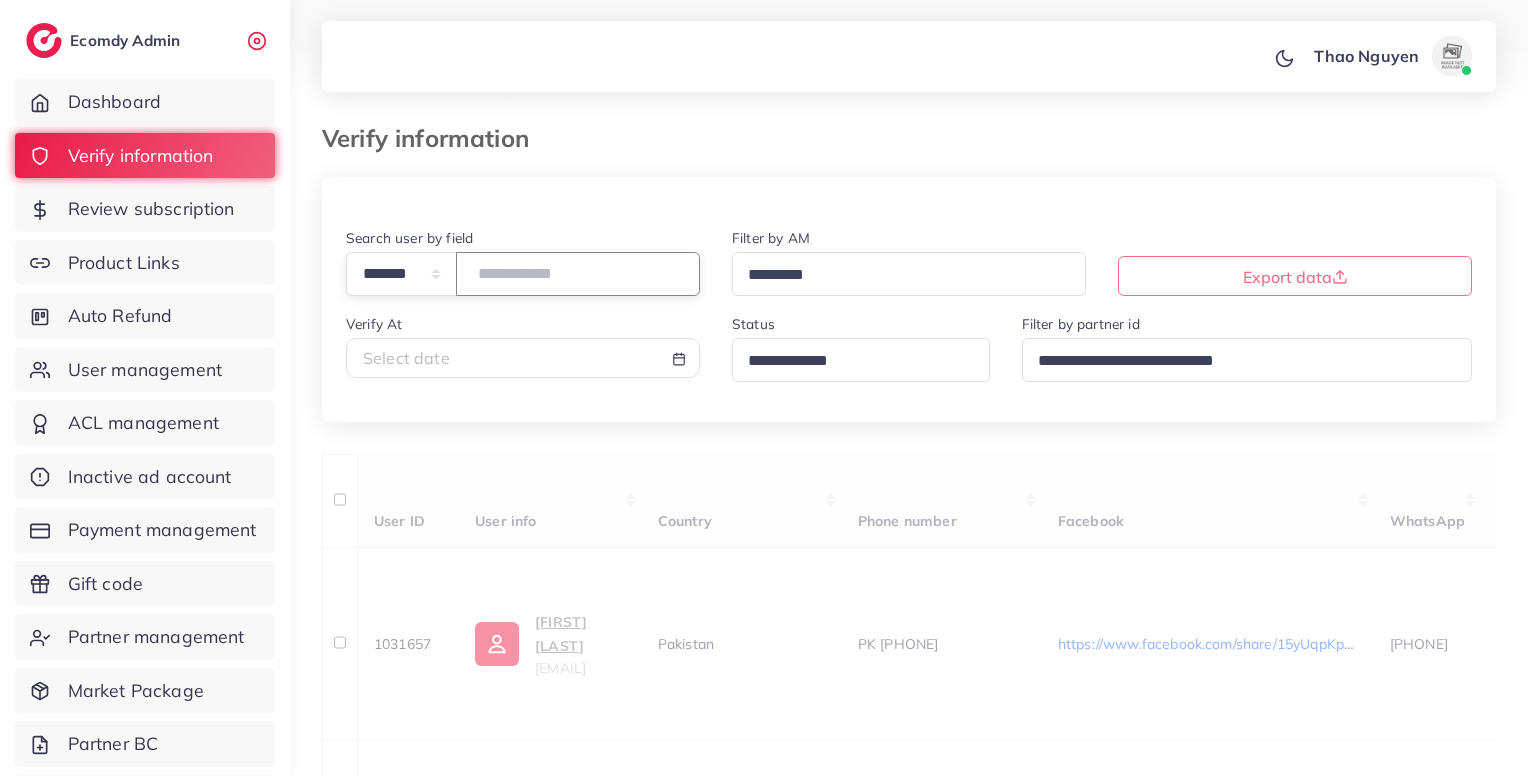 click on "*******" at bounding box center (578, 273) 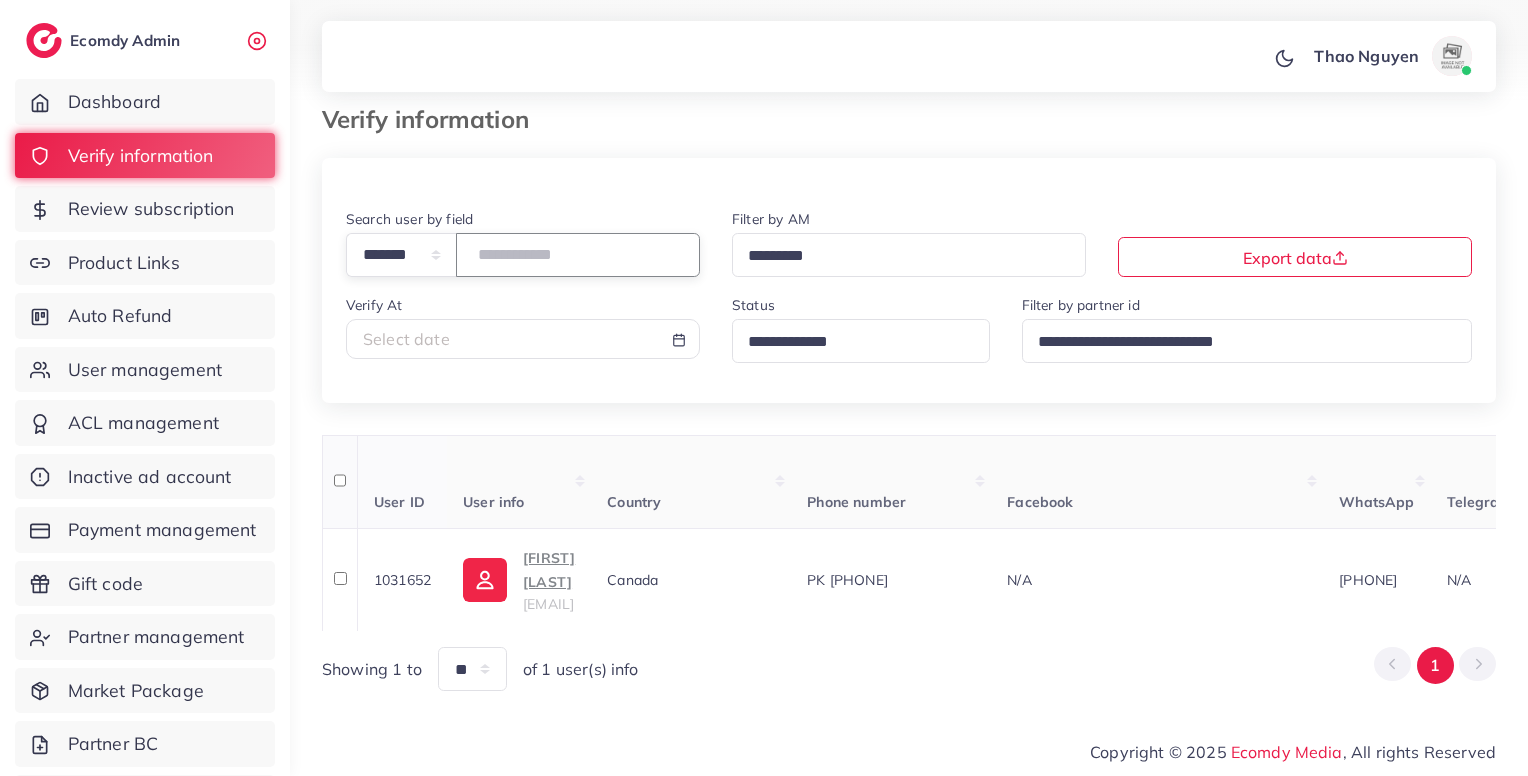 scroll, scrollTop: 28, scrollLeft: 0, axis: vertical 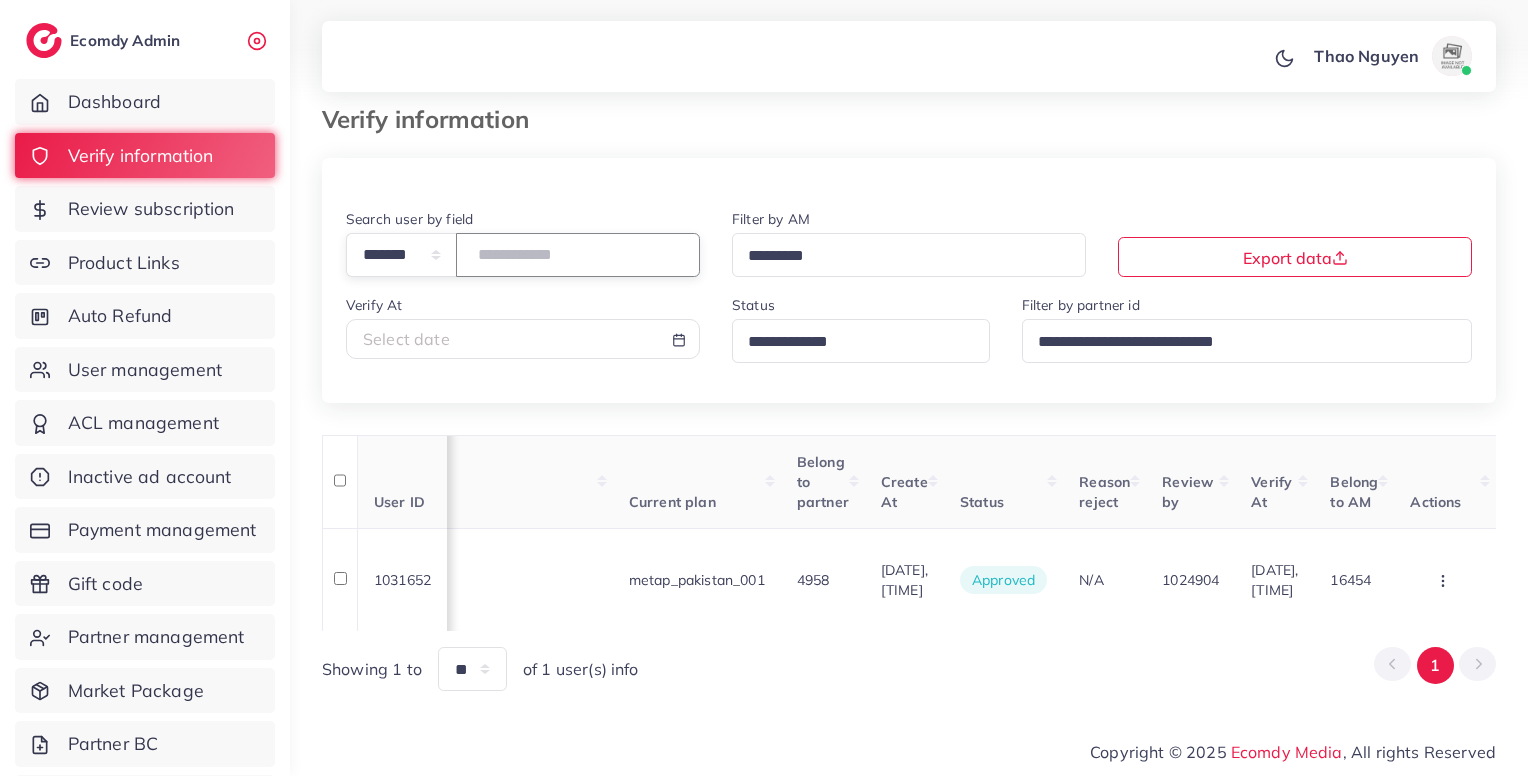 type on "*******" 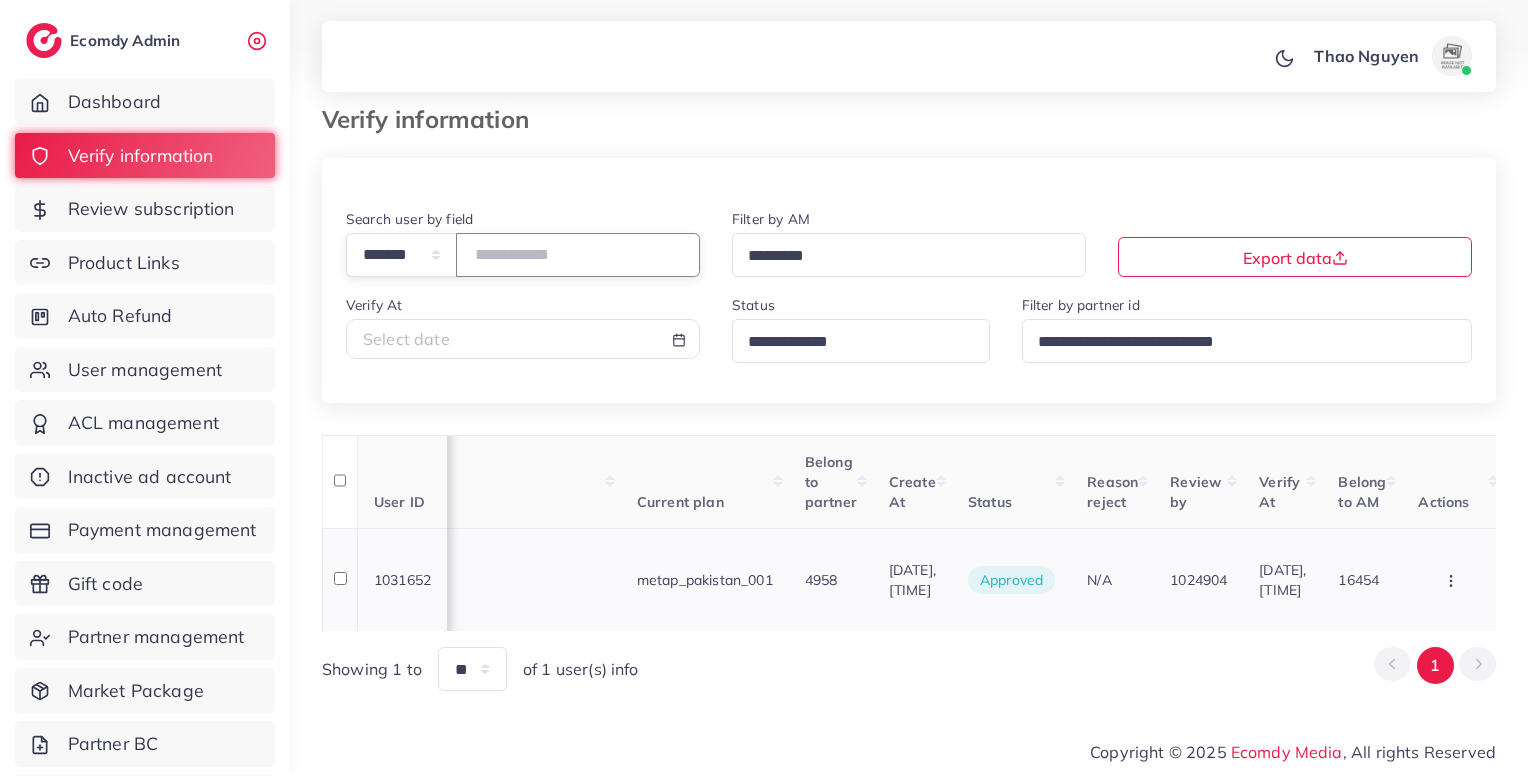 scroll, scrollTop: 0, scrollLeft: 1778, axis: horizontal 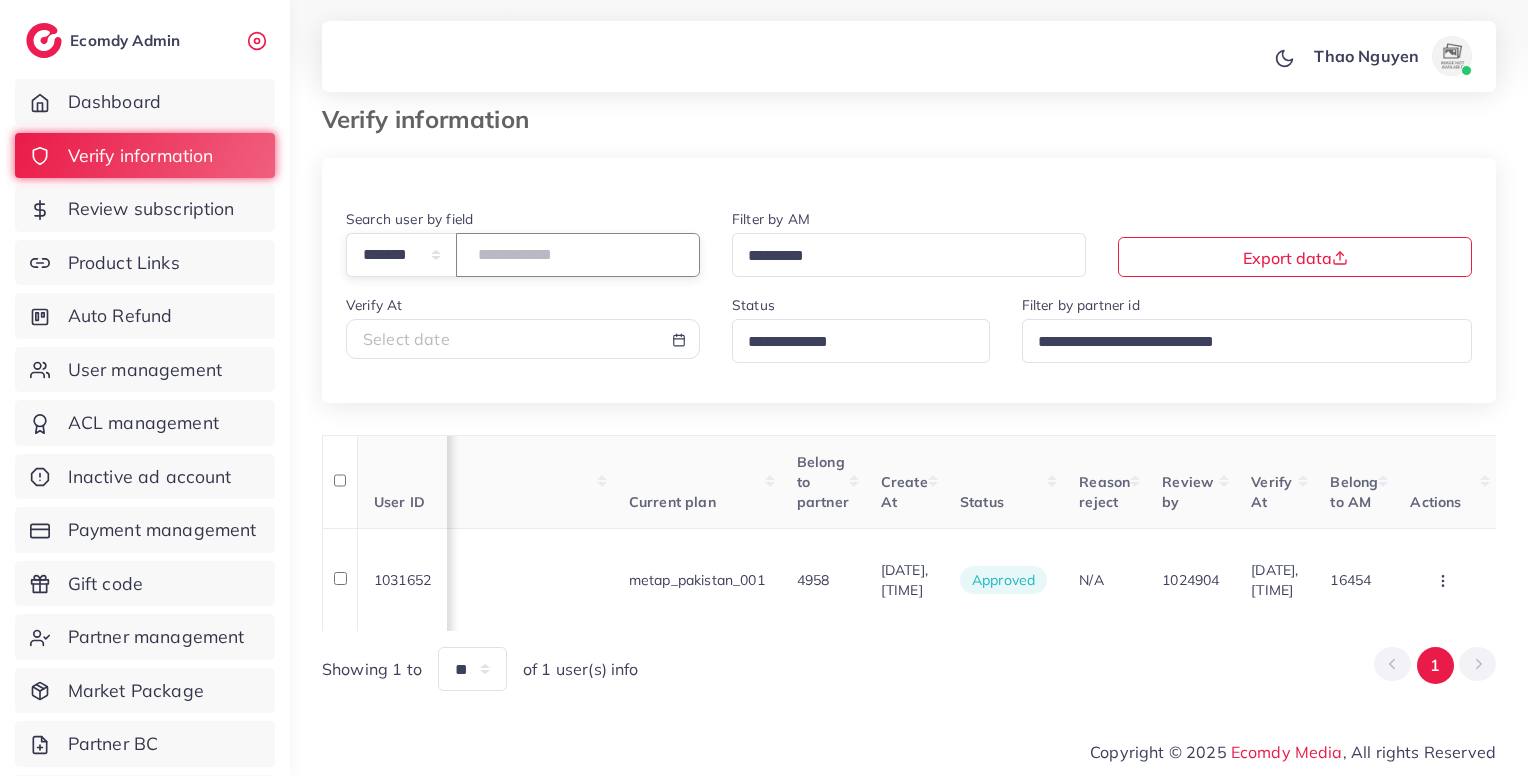 click on "*******" at bounding box center (578, 254) 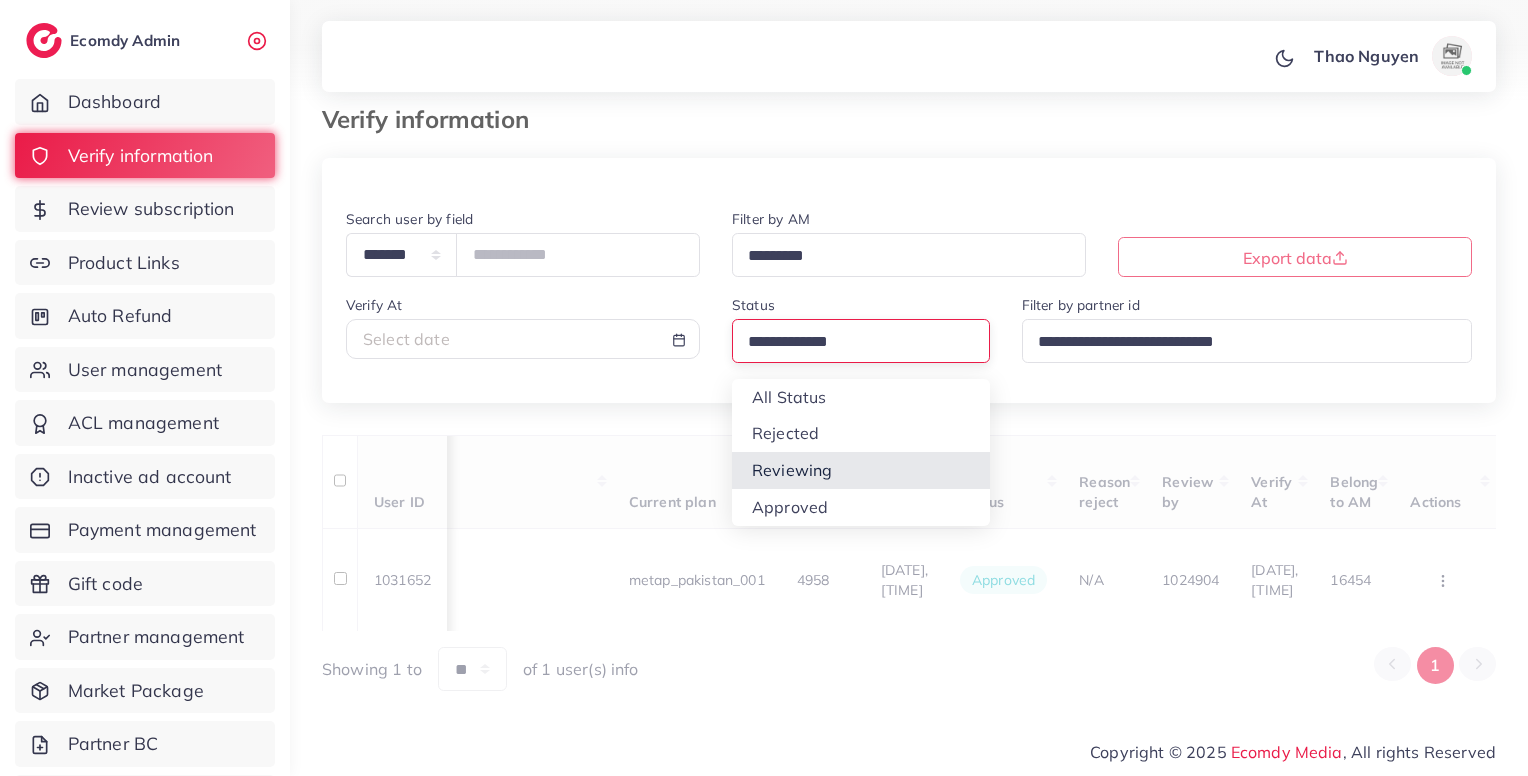 drag, startPoint x: 847, startPoint y: 324, endPoint x: 800, endPoint y: 460, distance: 143.89232 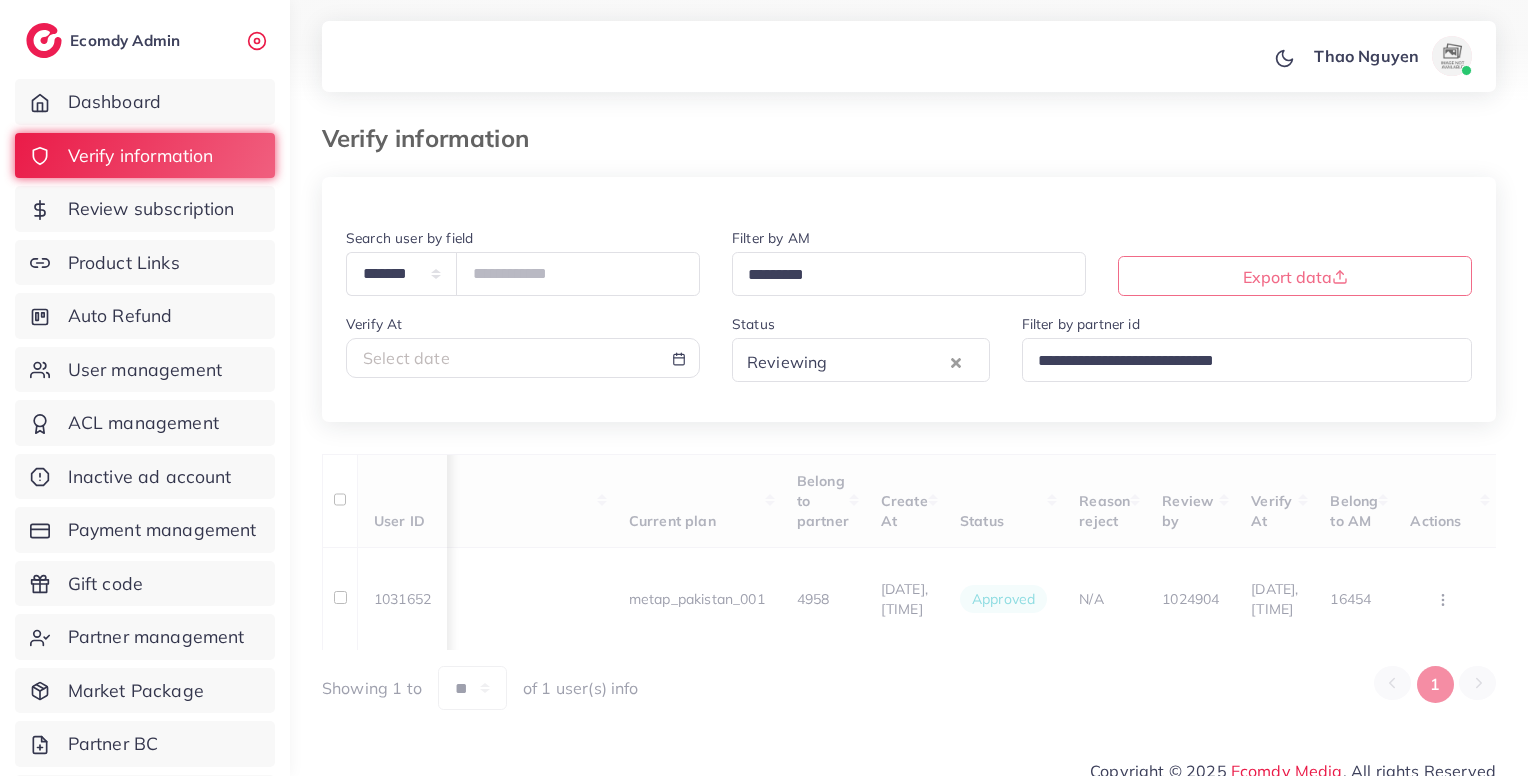 scroll, scrollTop: 0, scrollLeft: 376, axis: horizontal 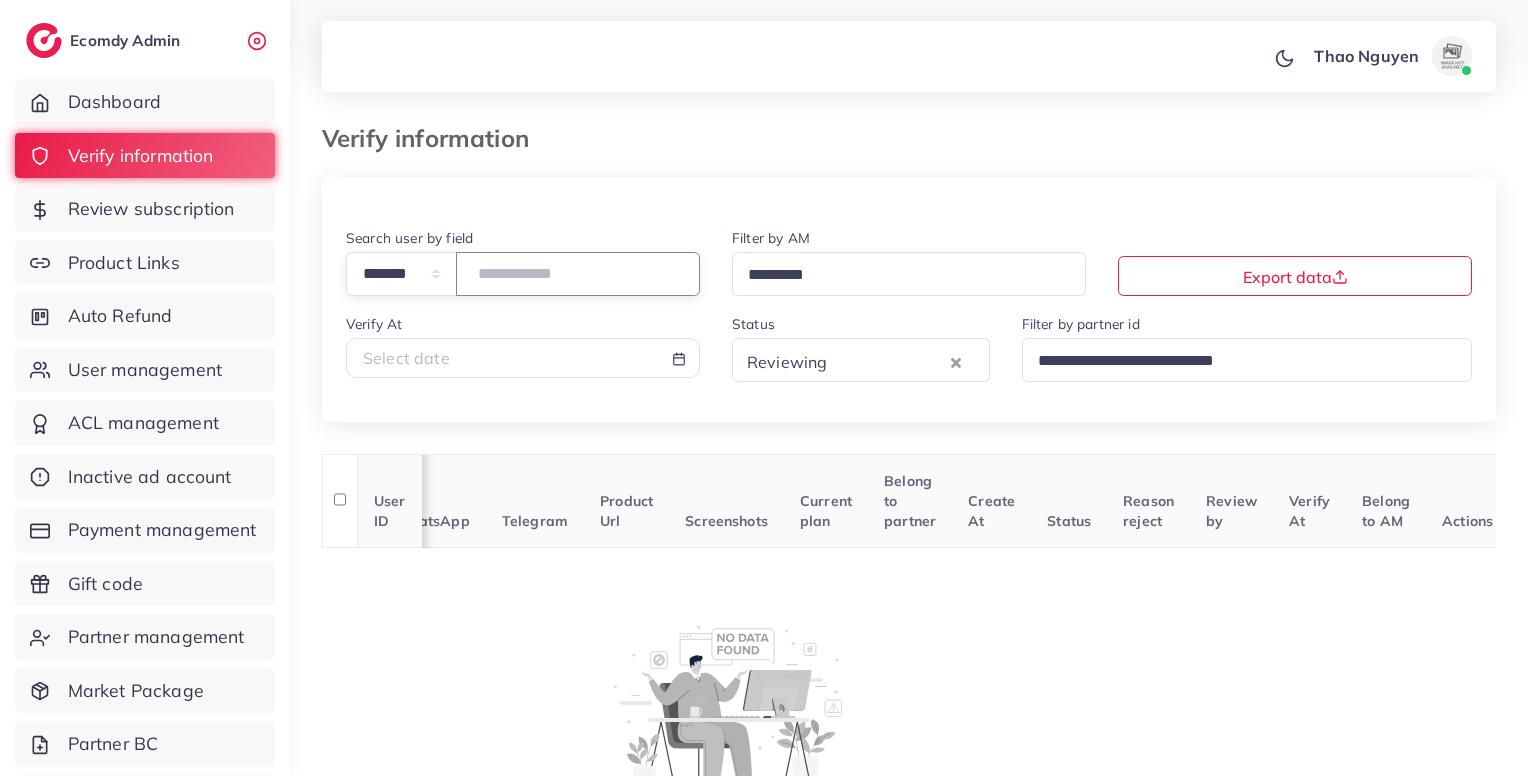 click on "*******" at bounding box center [578, 273] 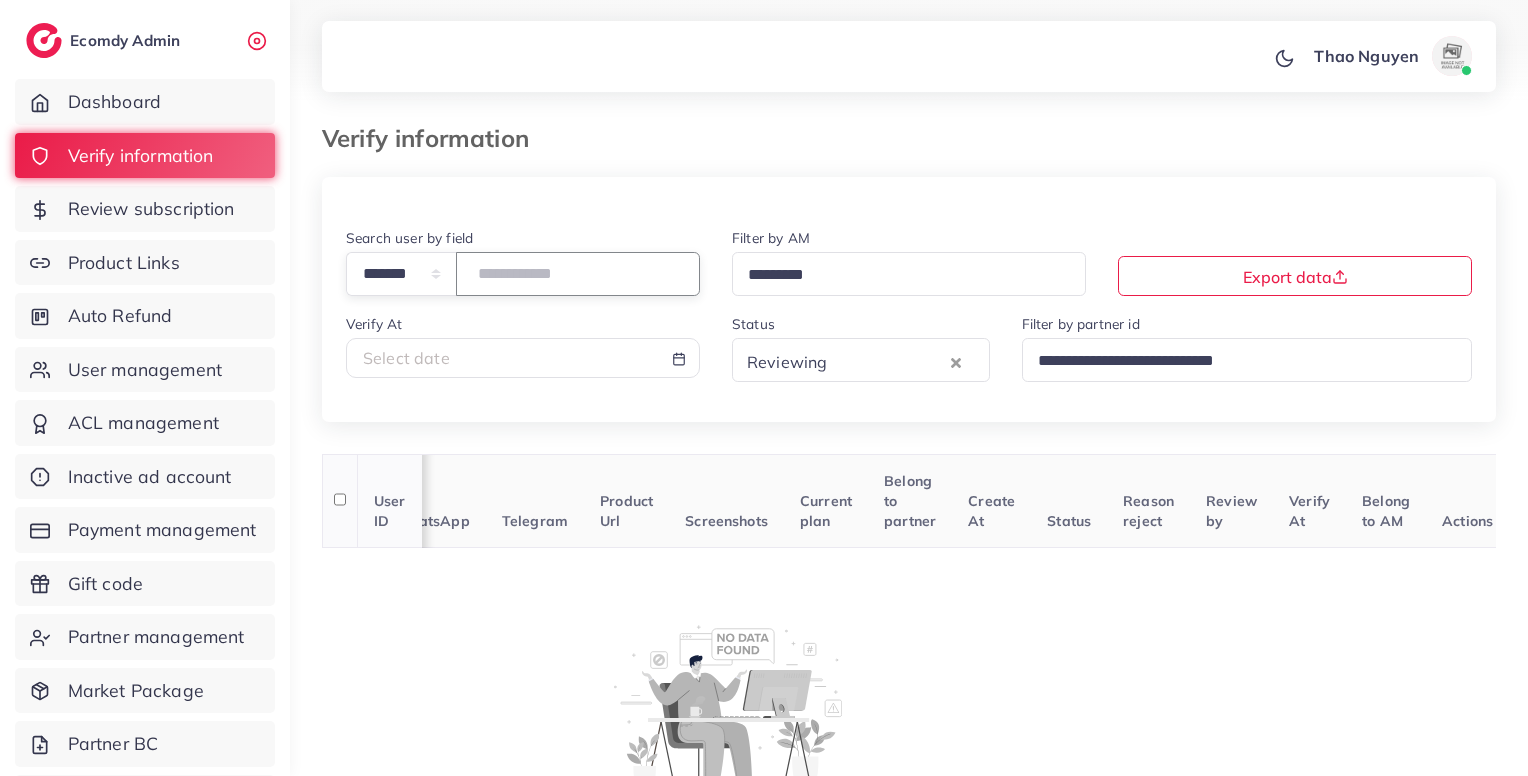 scroll, scrollTop: 180, scrollLeft: 0, axis: vertical 